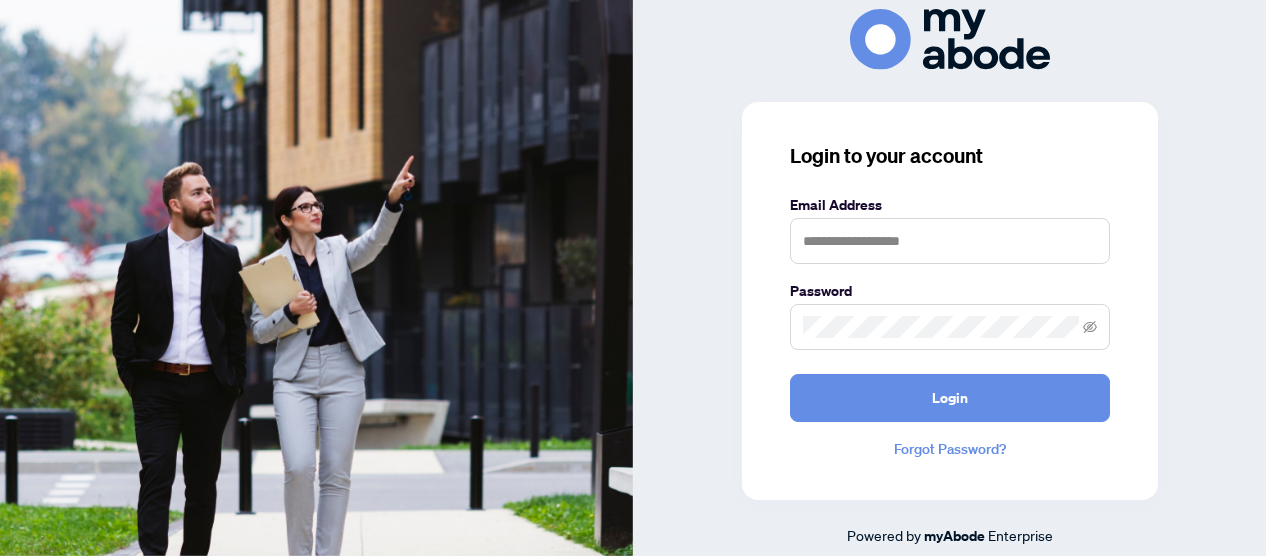 scroll, scrollTop: 0, scrollLeft: 0, axis: both 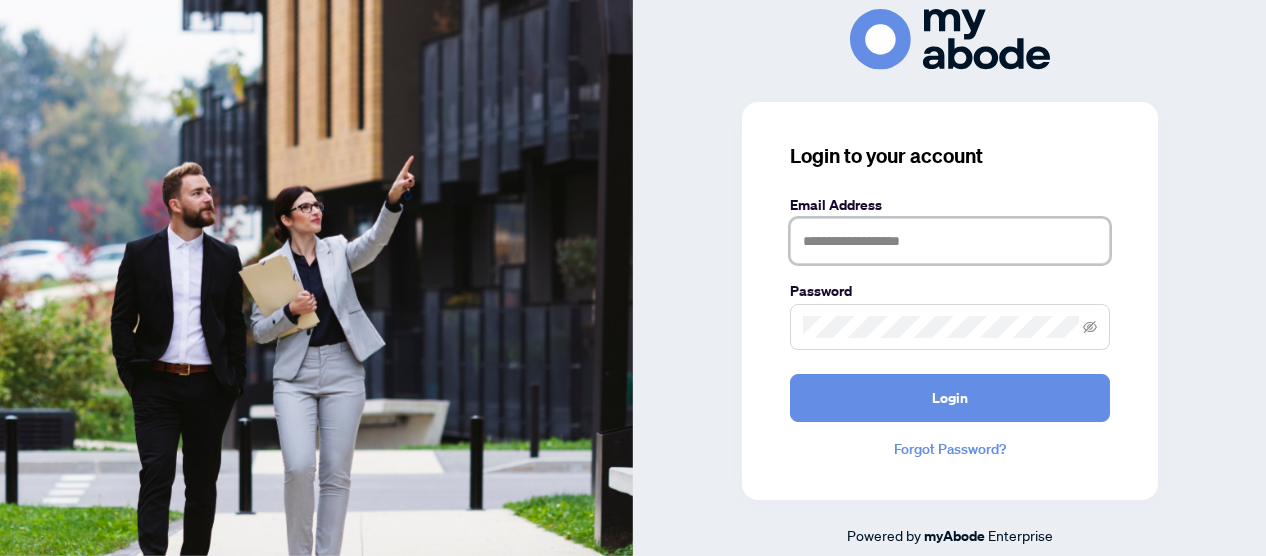 click at bounding box center [950, 241] 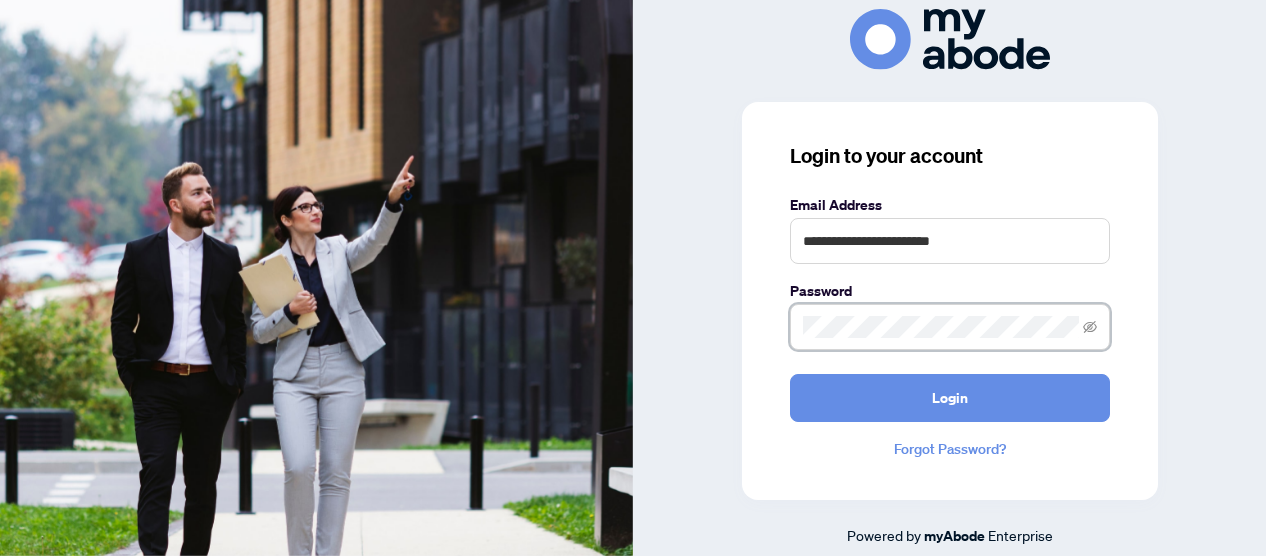 click on "Login" at bounding box center (950, 398) 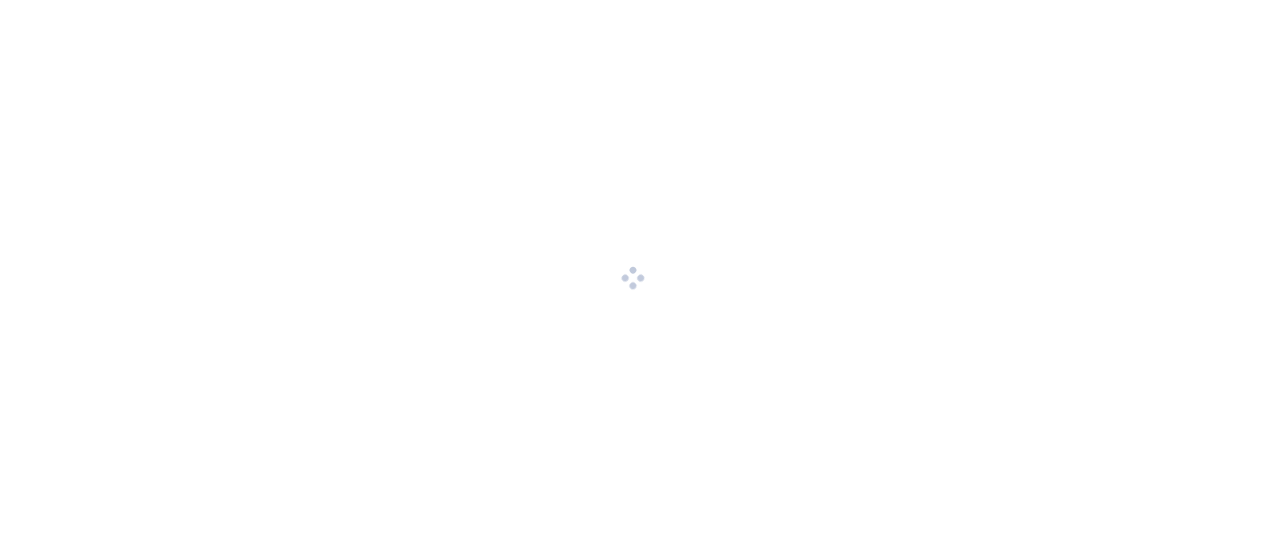 scroll, scrollTop: 0, scrollLeft: 0, axis: both 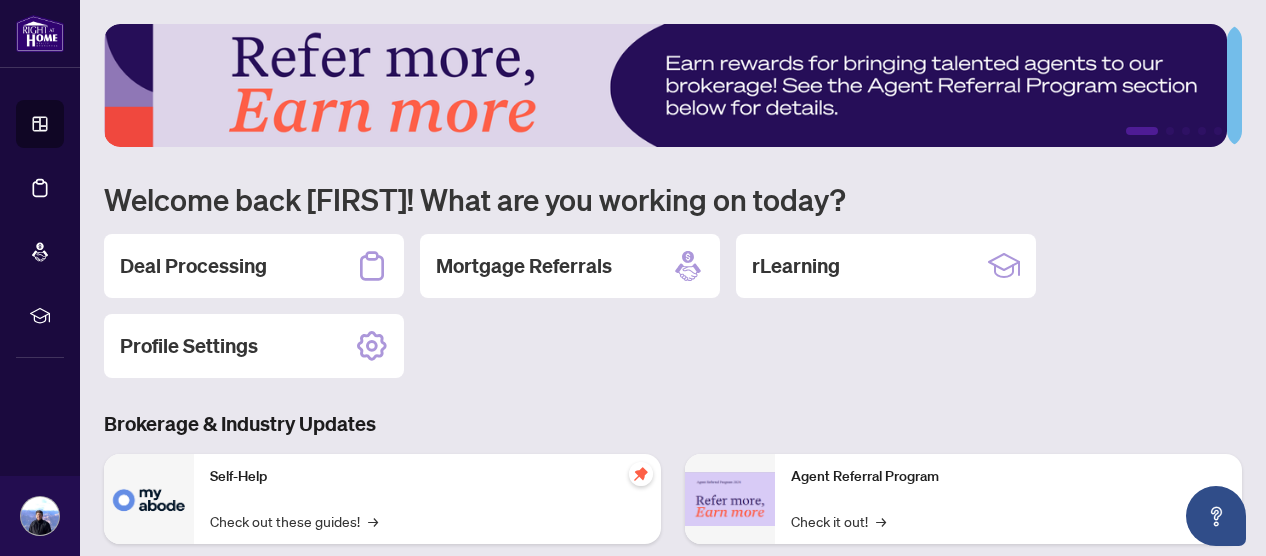 click on "Deal Processing" at bounding box center [193, 266] 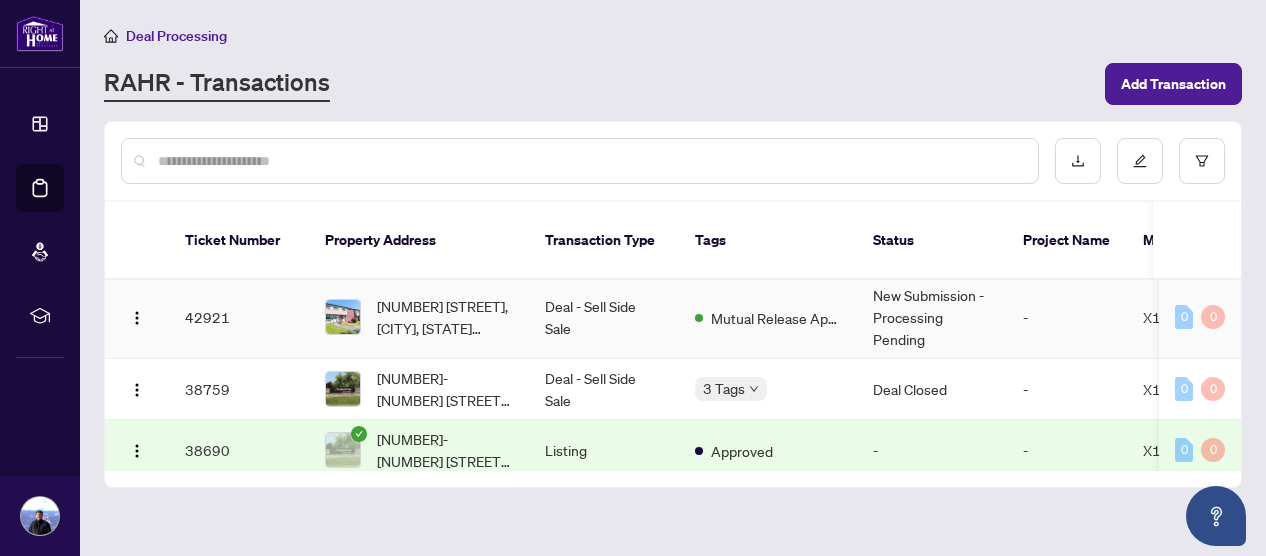 scroll, scrollTop: 92, scrollLeft: 0, axis: vertical 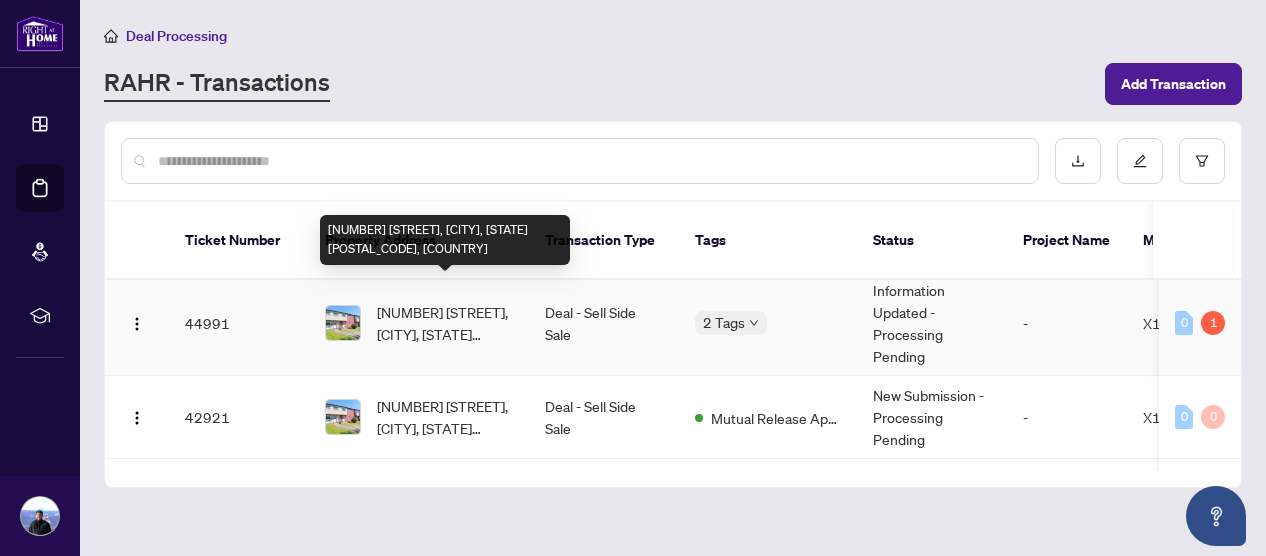 click on "[NUMBER] [STREET], [CITY], [STATE] [POSTAL_CODE], [COUNTRY]" at bounding box center (445, 323) 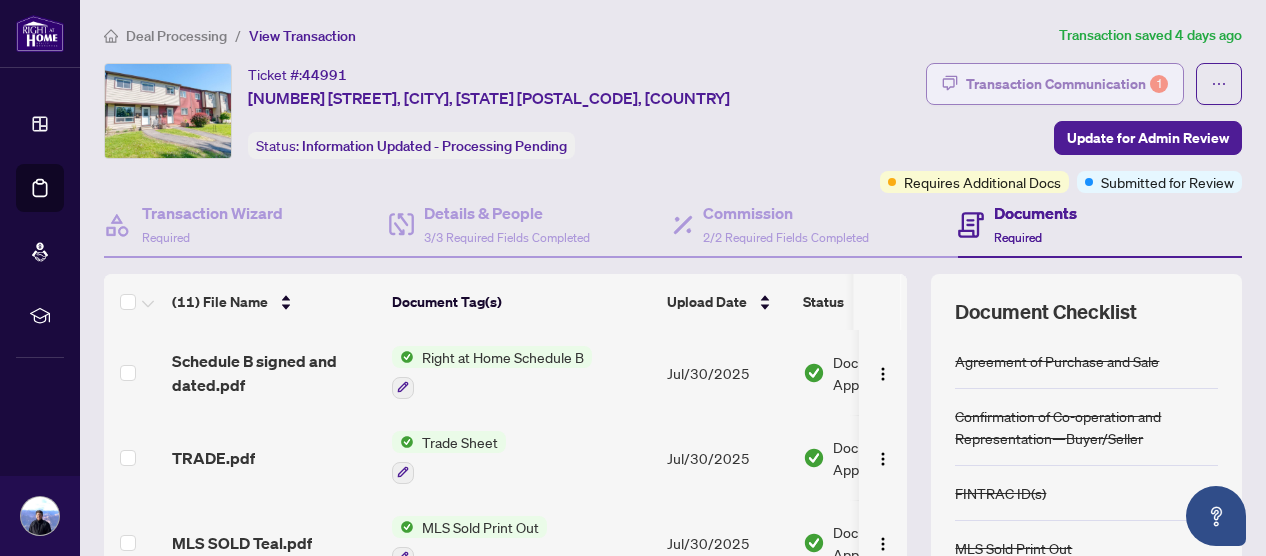 click on "Transaction Communication 1" at bounding box center (1067, 84) 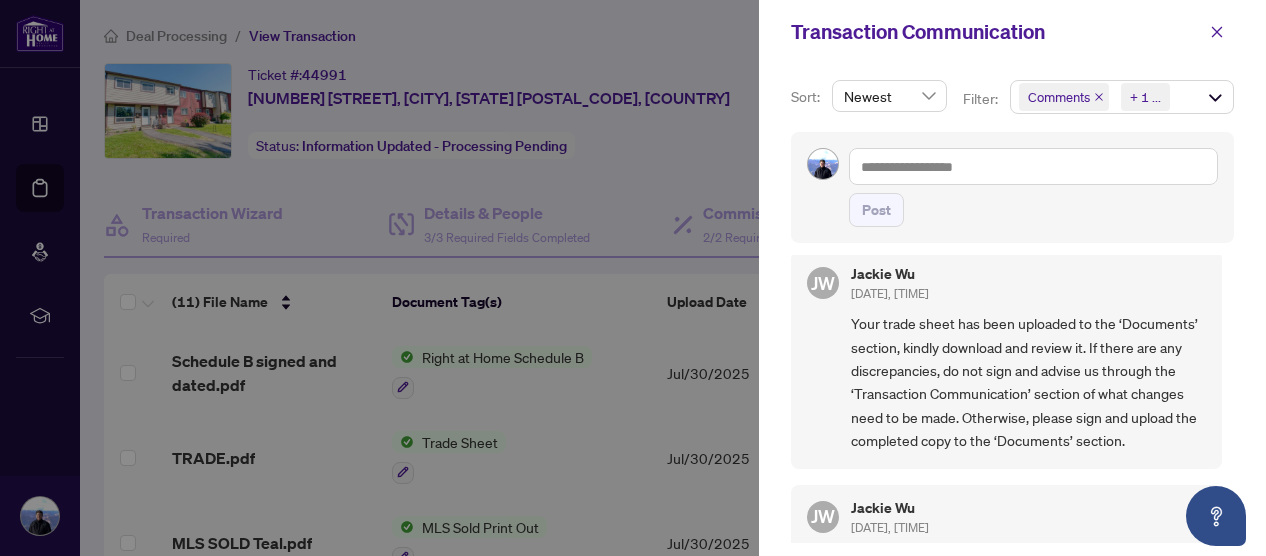 scroll, scrollTop: 0, scrollLeft: 0, axis: both 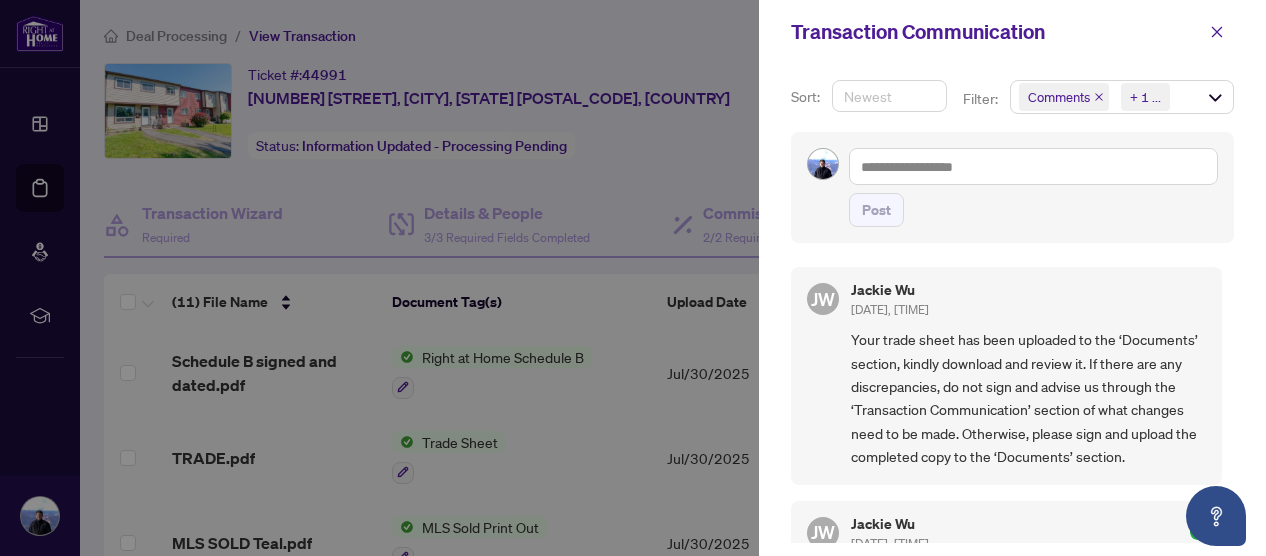 click on "Newest" at bounding box center (889, 96) 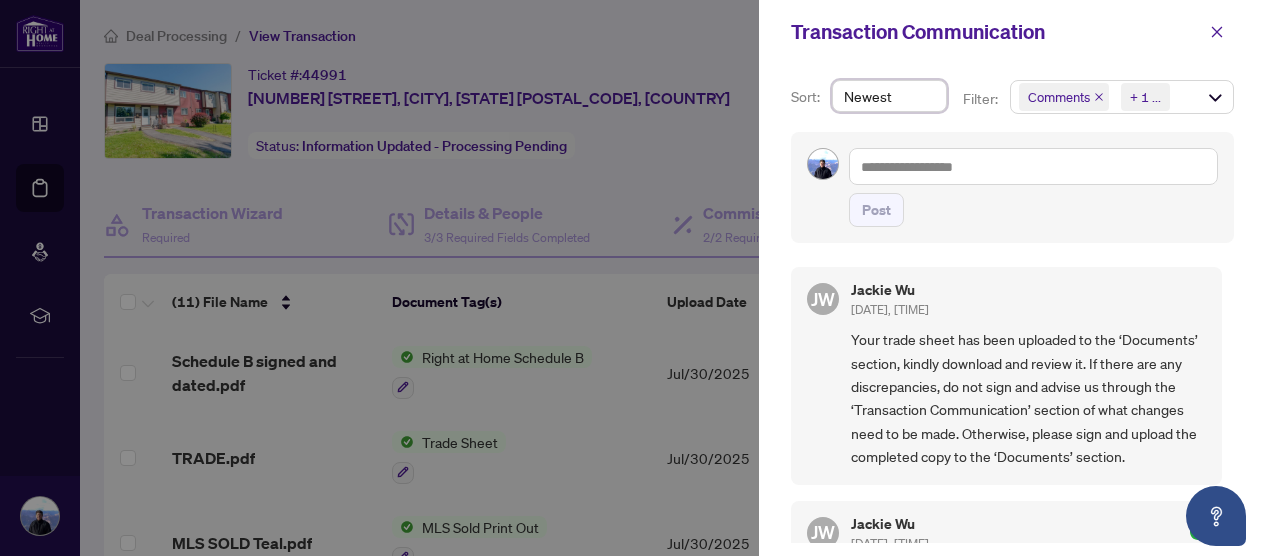 click on "Newest" at bounding box center [889, 96] 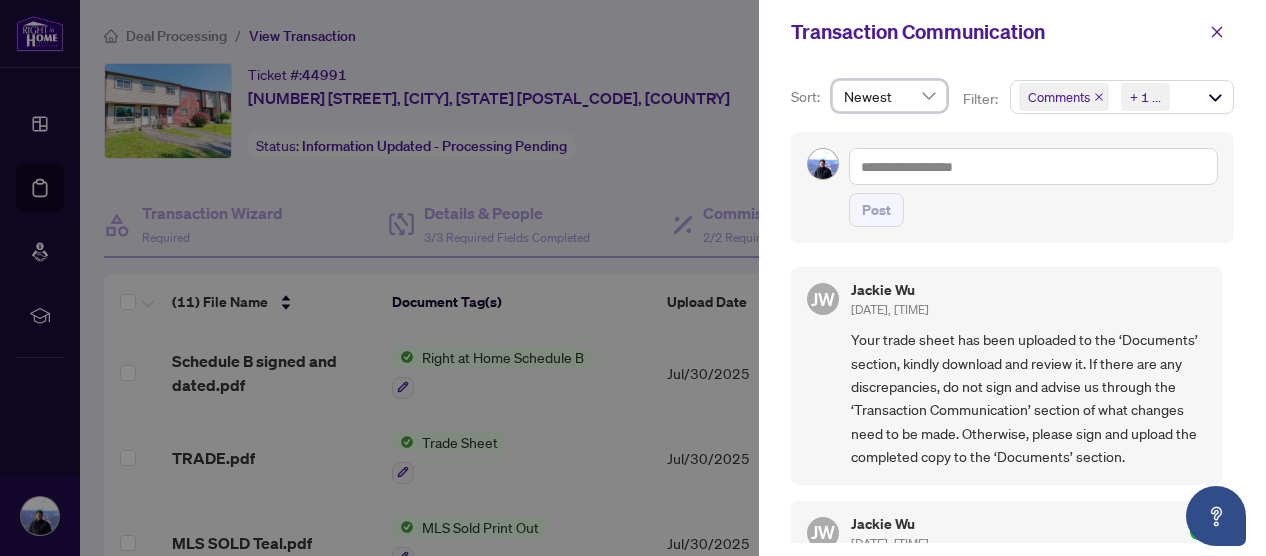 click on "Comments" at bounding box center (1059, 97) 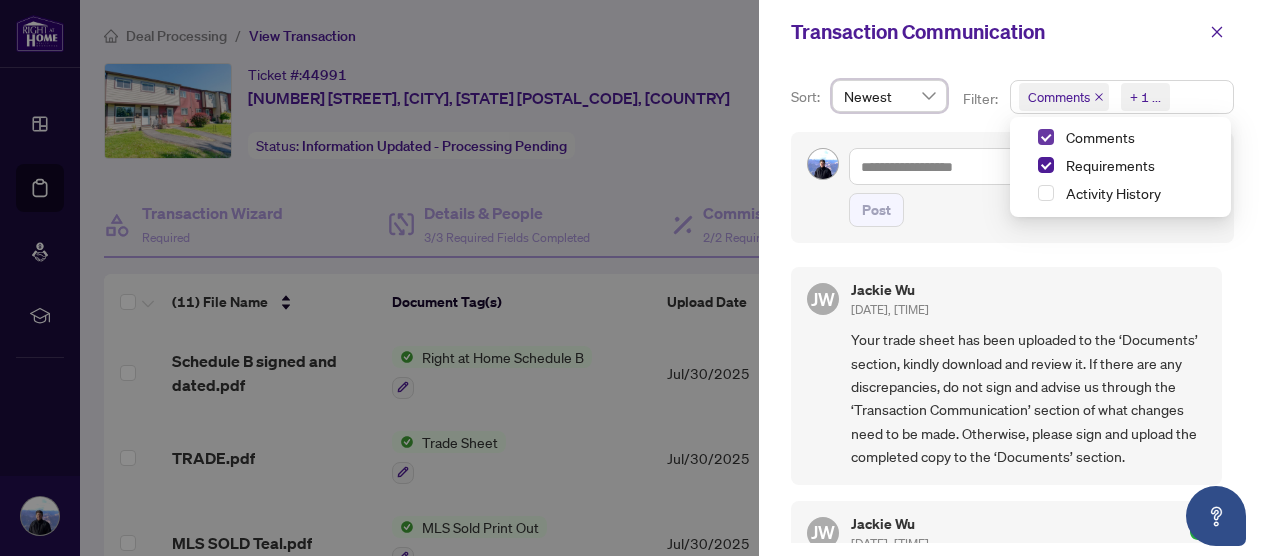 click at bounding box center (1046, 137) 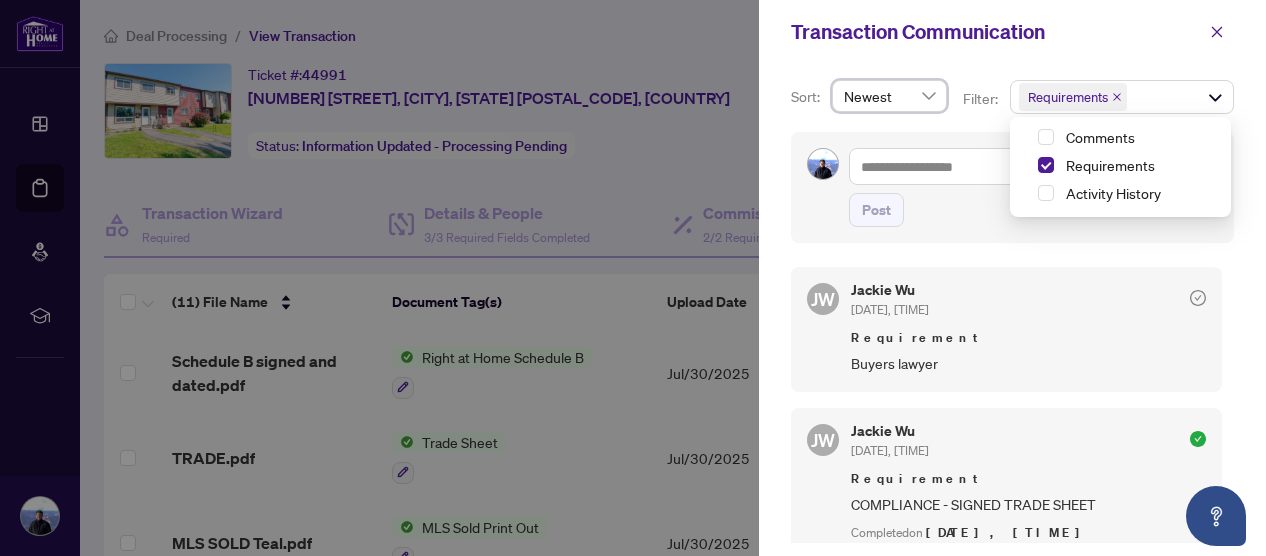 scroll, scrollTop: 0, scrollLeft: 0, axis: both 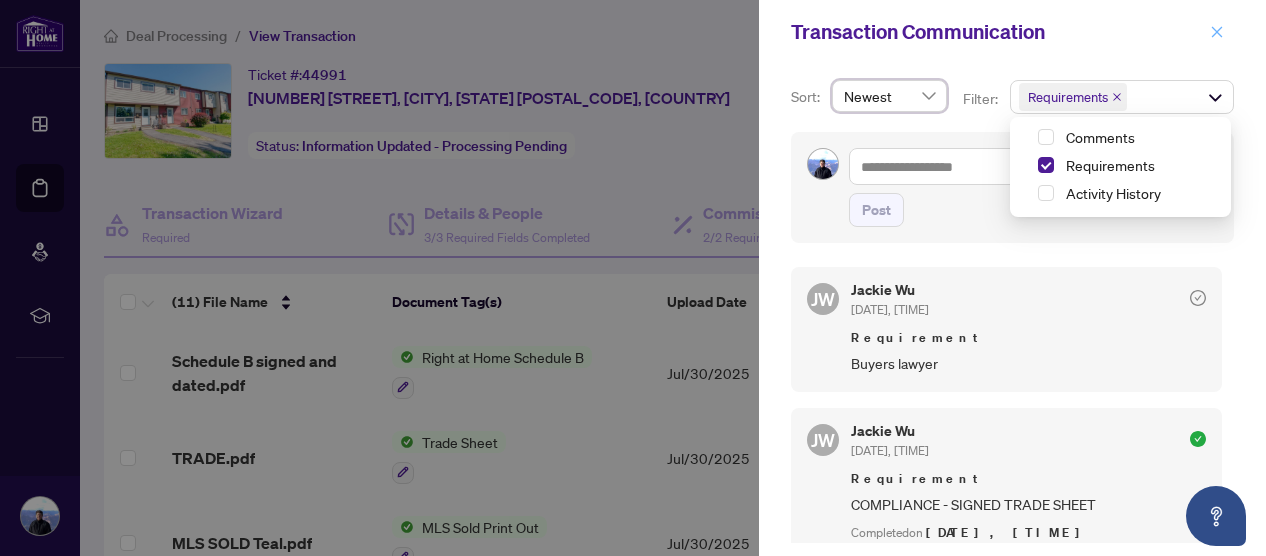 click 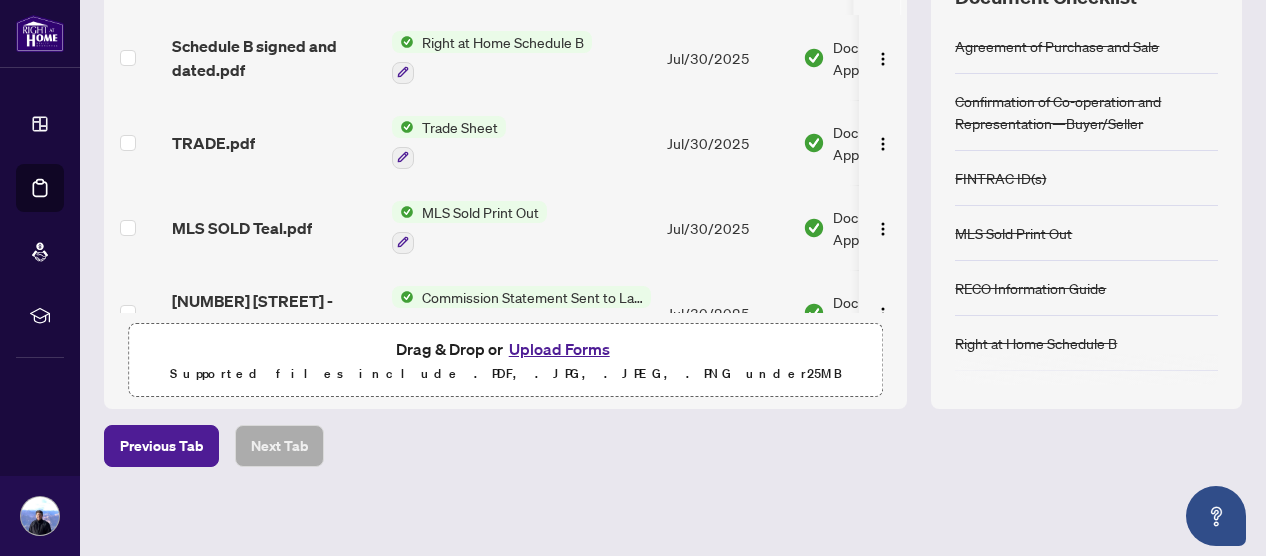 scroll, scrollTop: 316, scrollLeft: 0, axis: vertical 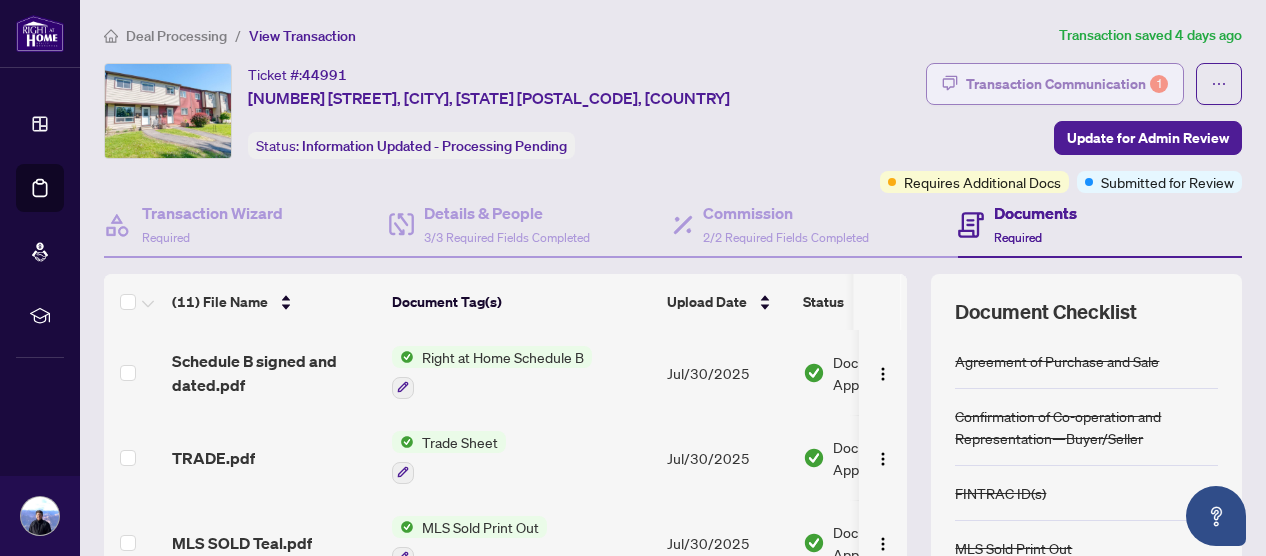 click on "Transaction Communication 1" at bounding box center [1067, 84] 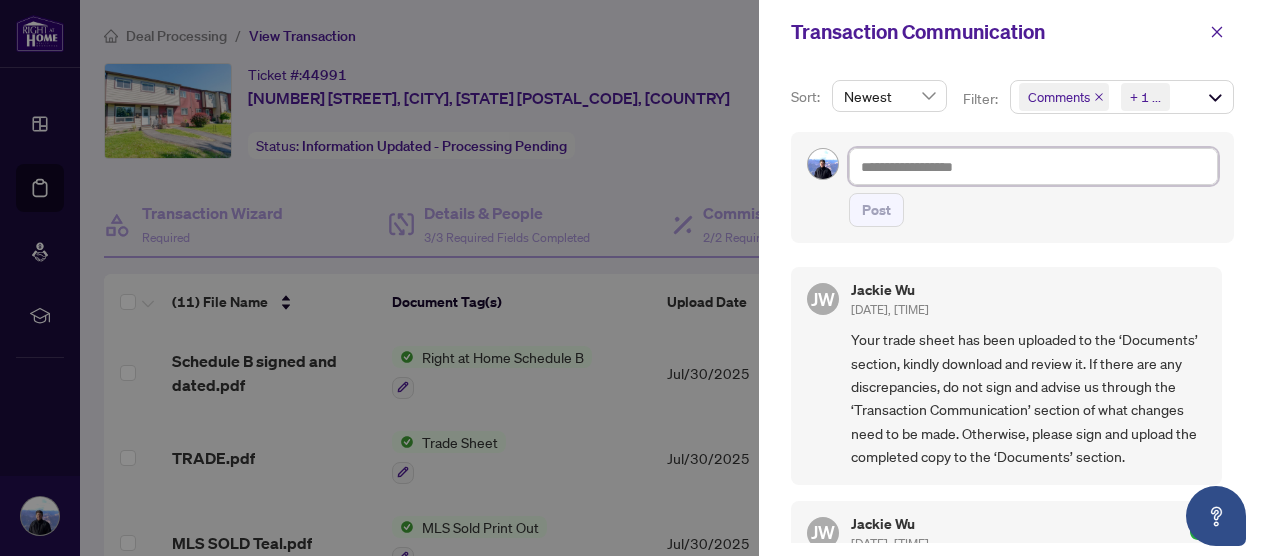 click at bounding box center (1033, 166) 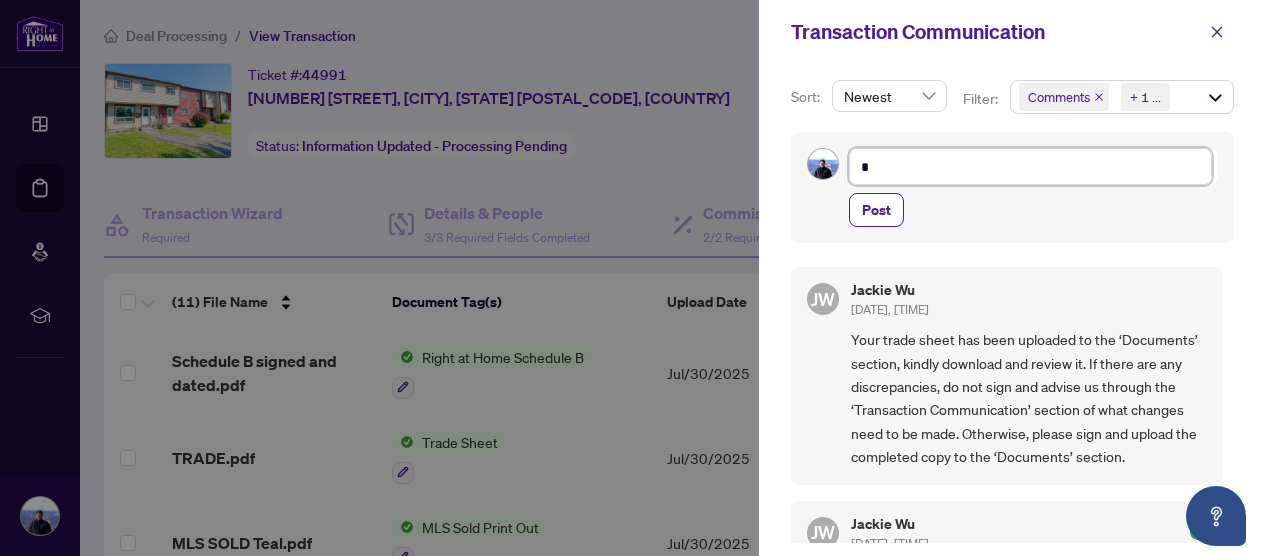 type on "**" 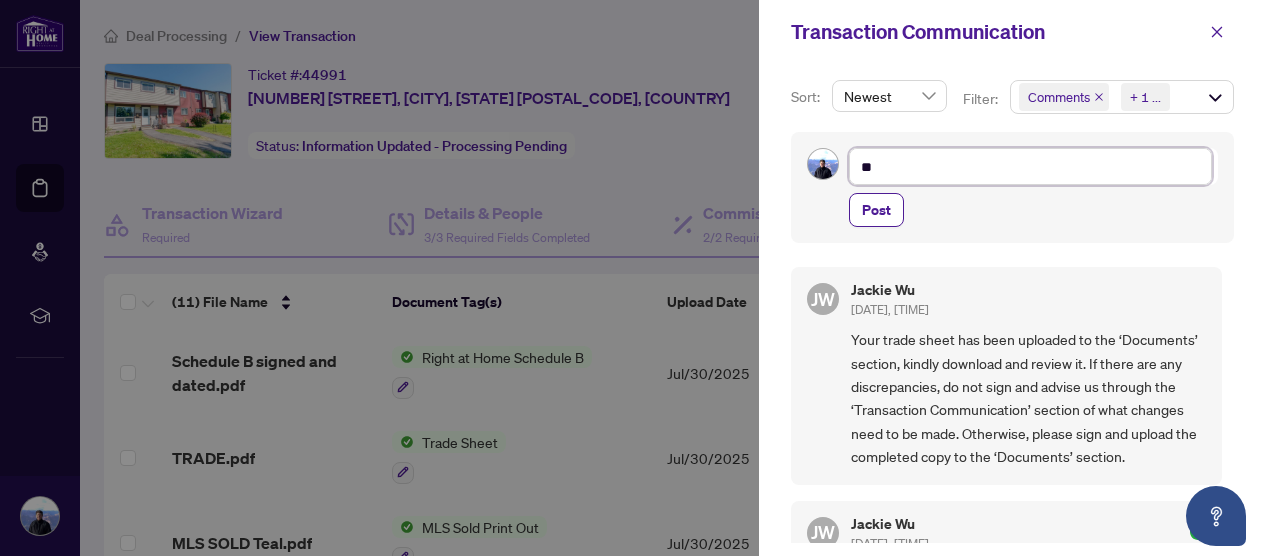 type on "***" 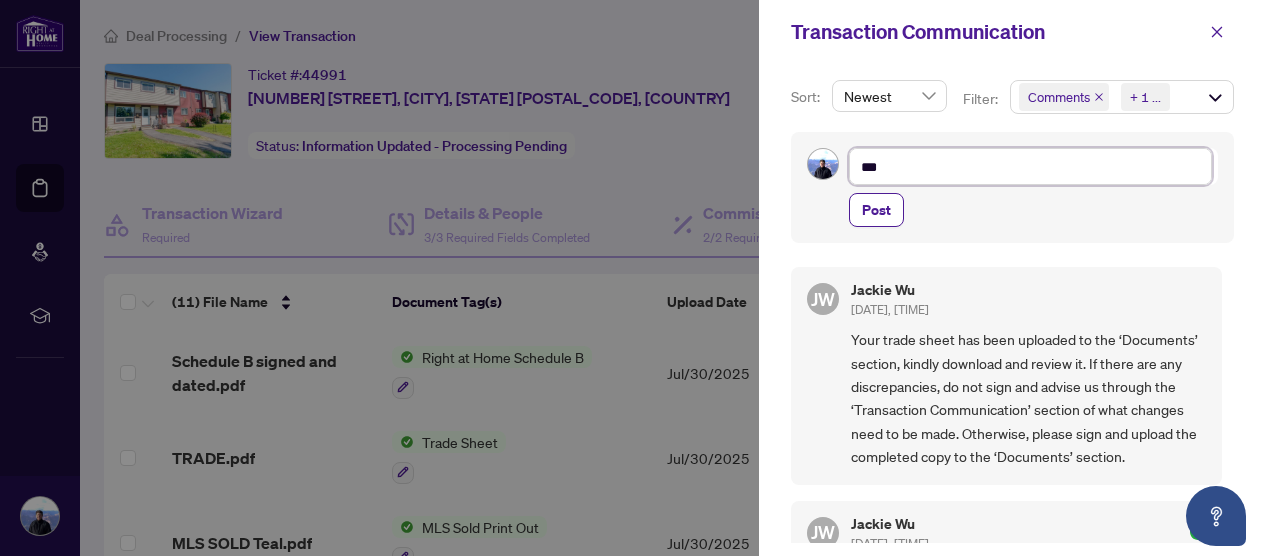 type on "****" 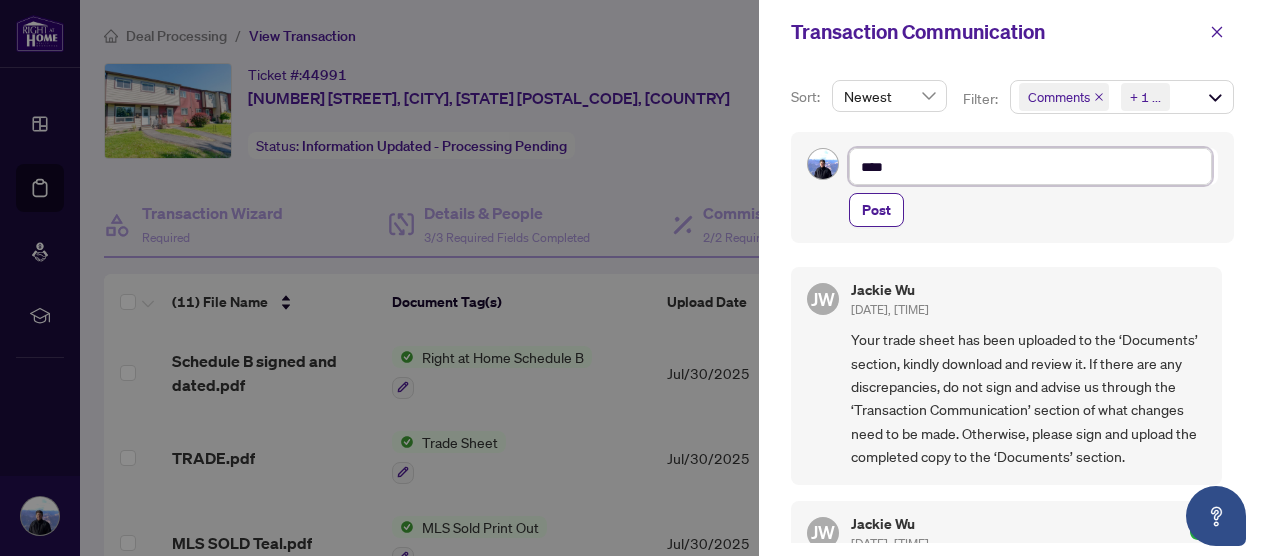 type on "*****" 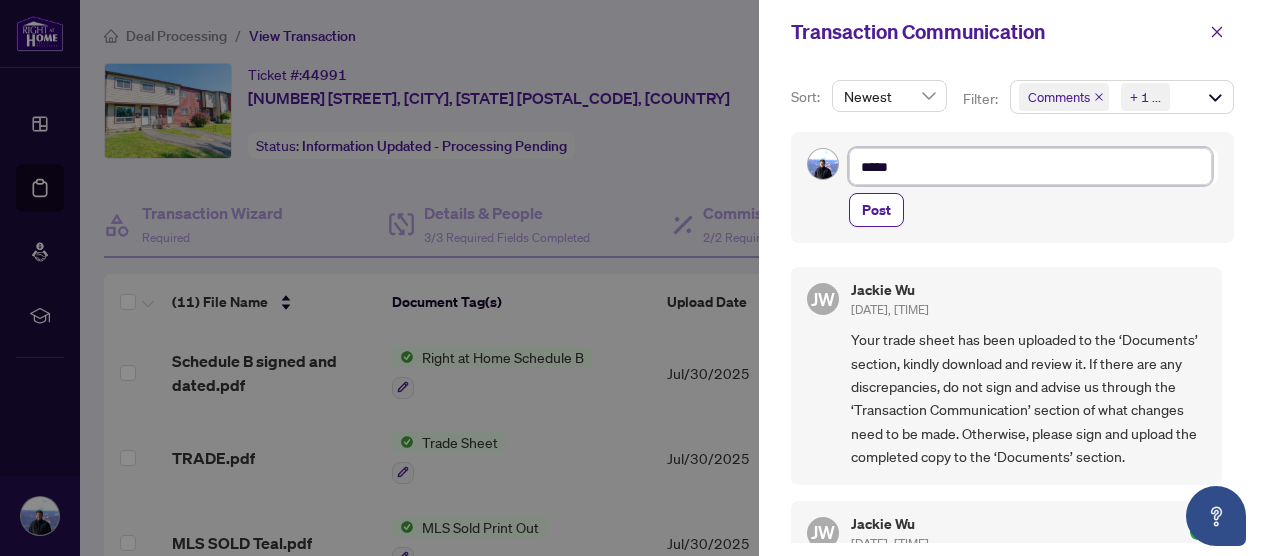 type on "******" 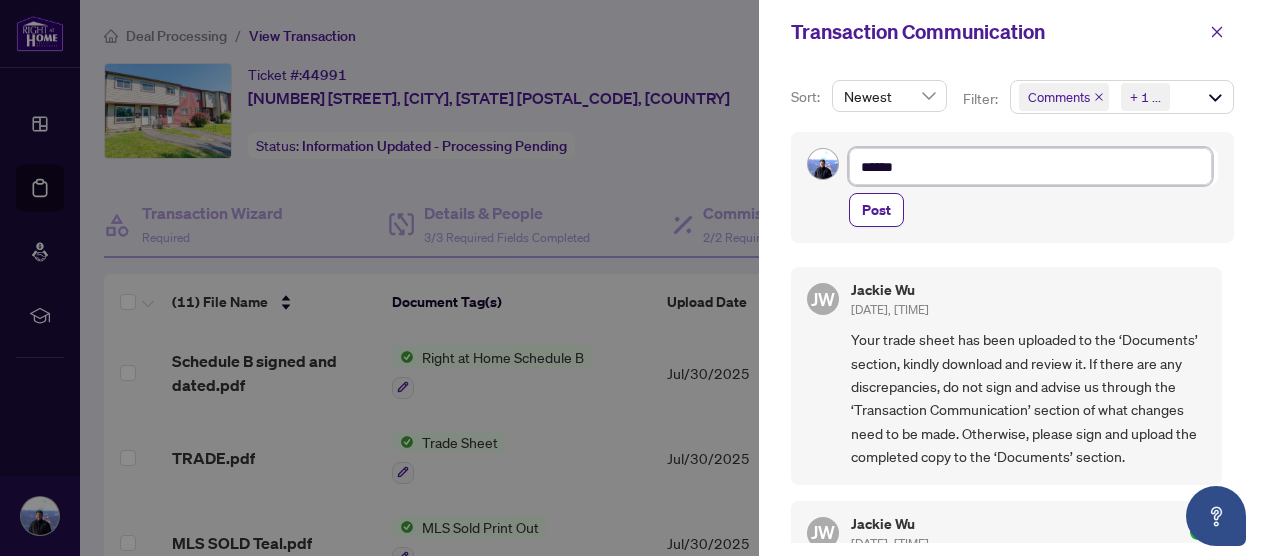 type on "*******" 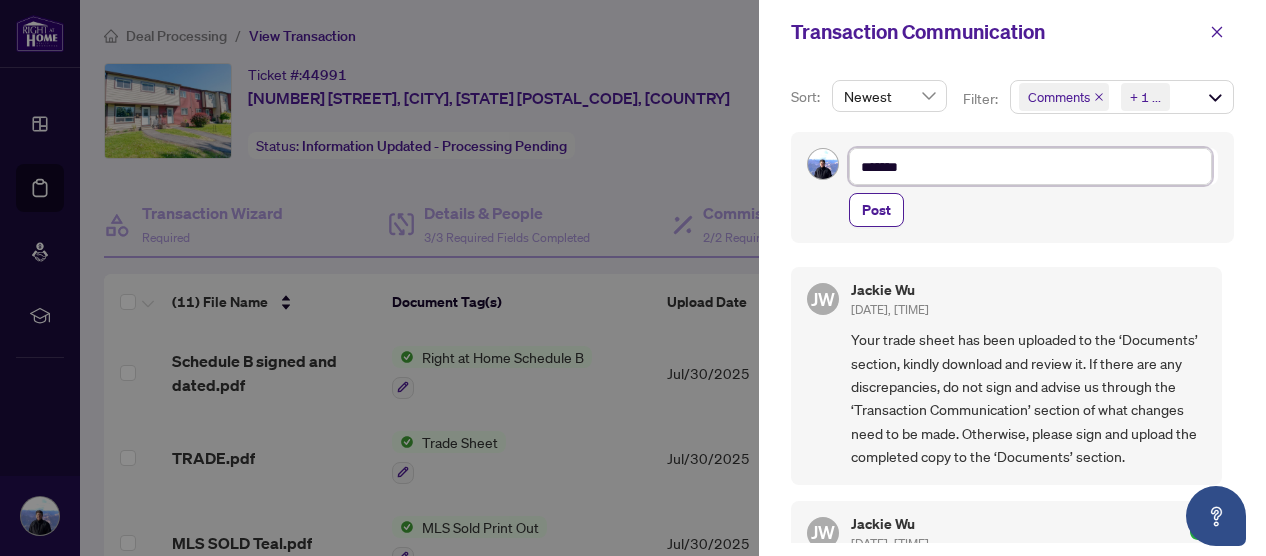 type on "*******" 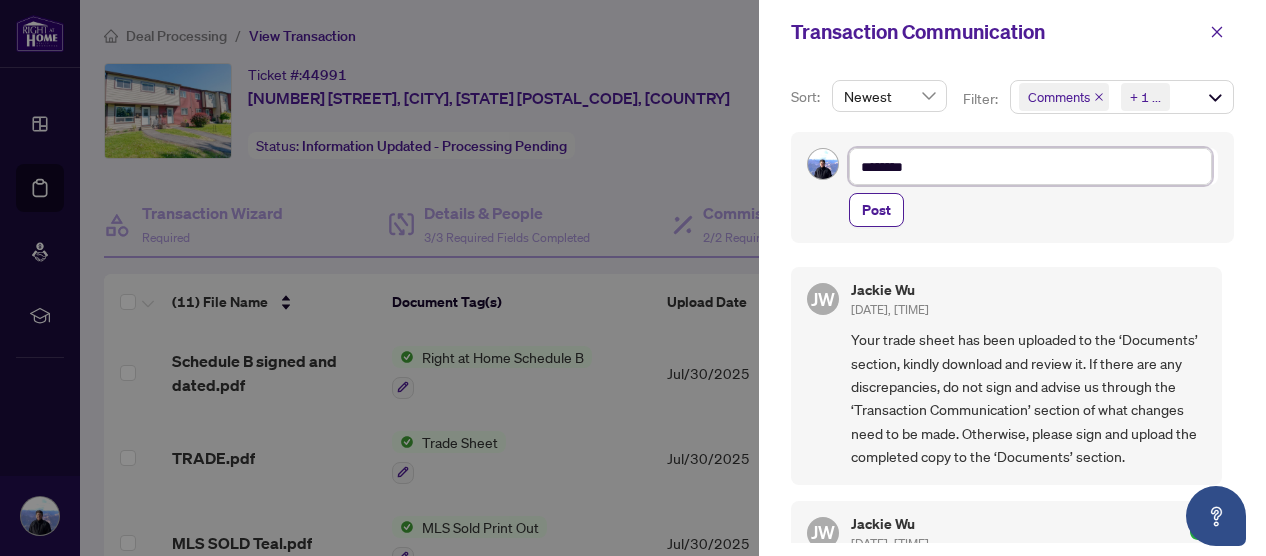 type on "*******" 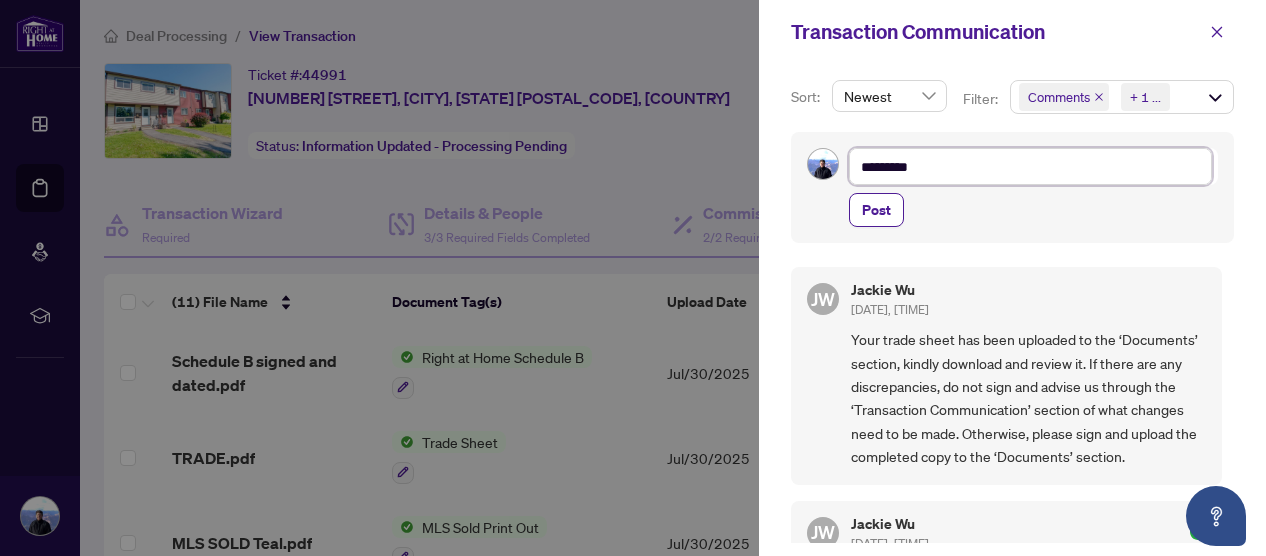 type on "**********" 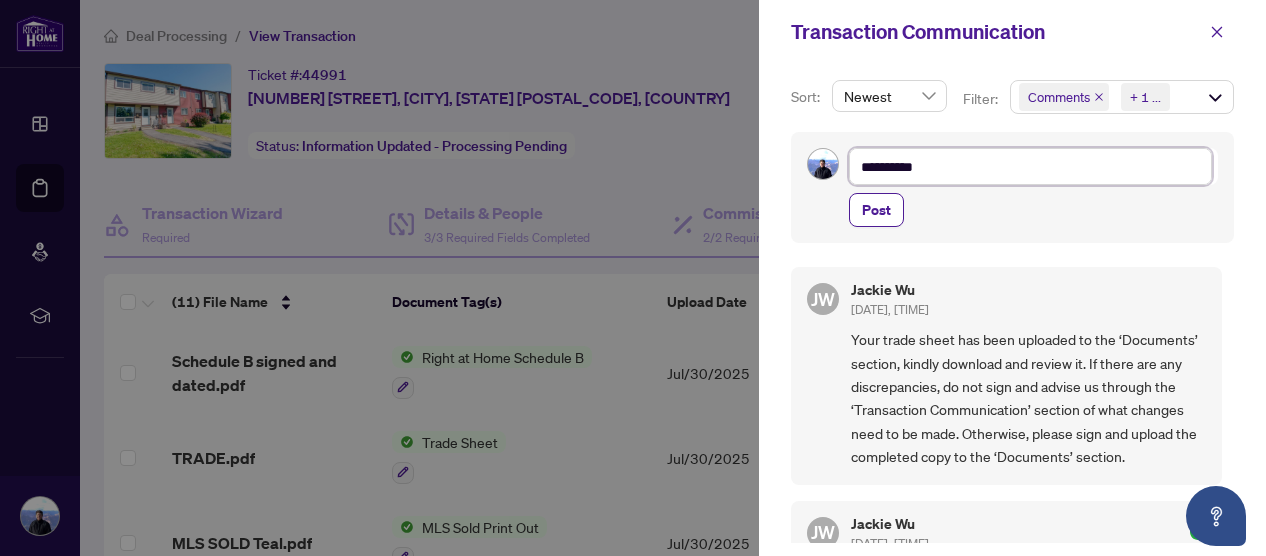 type on "**********" 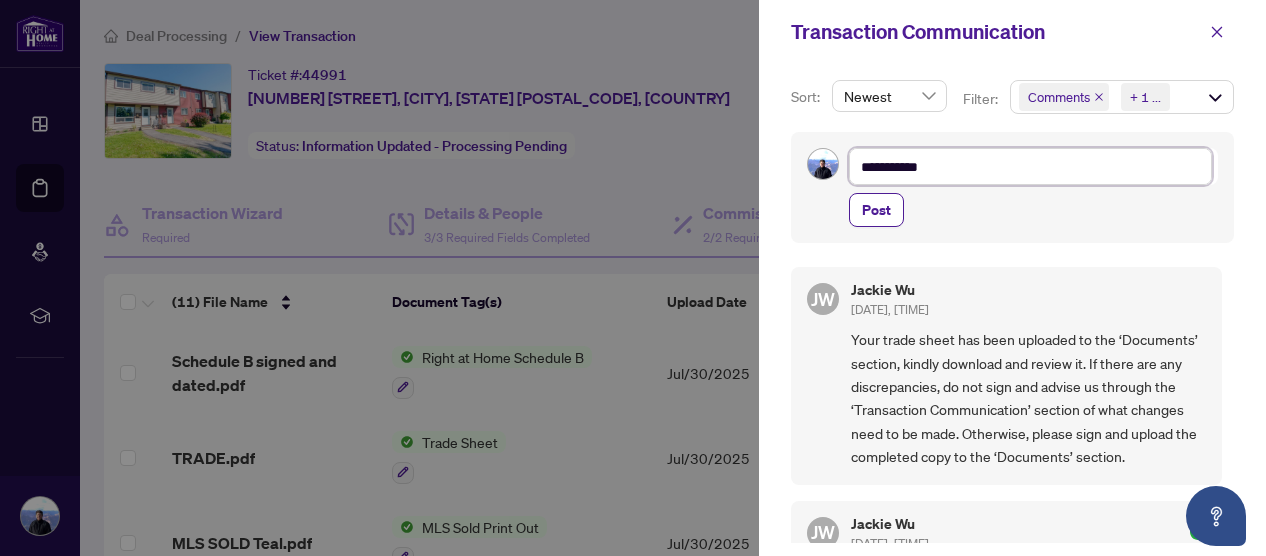 type on "**********" 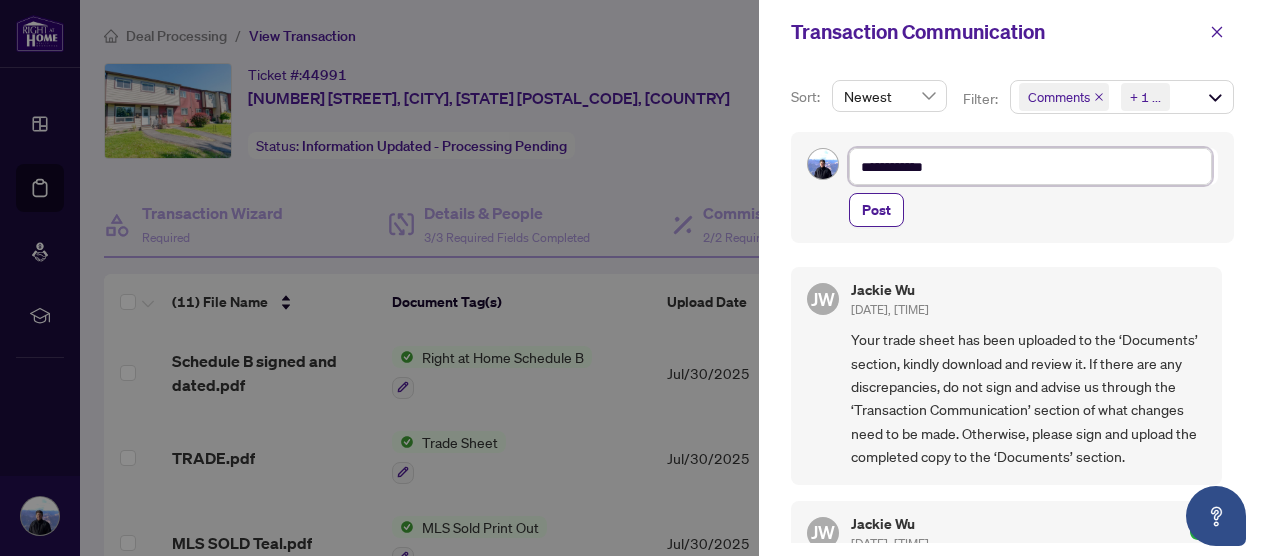 type on "**********" 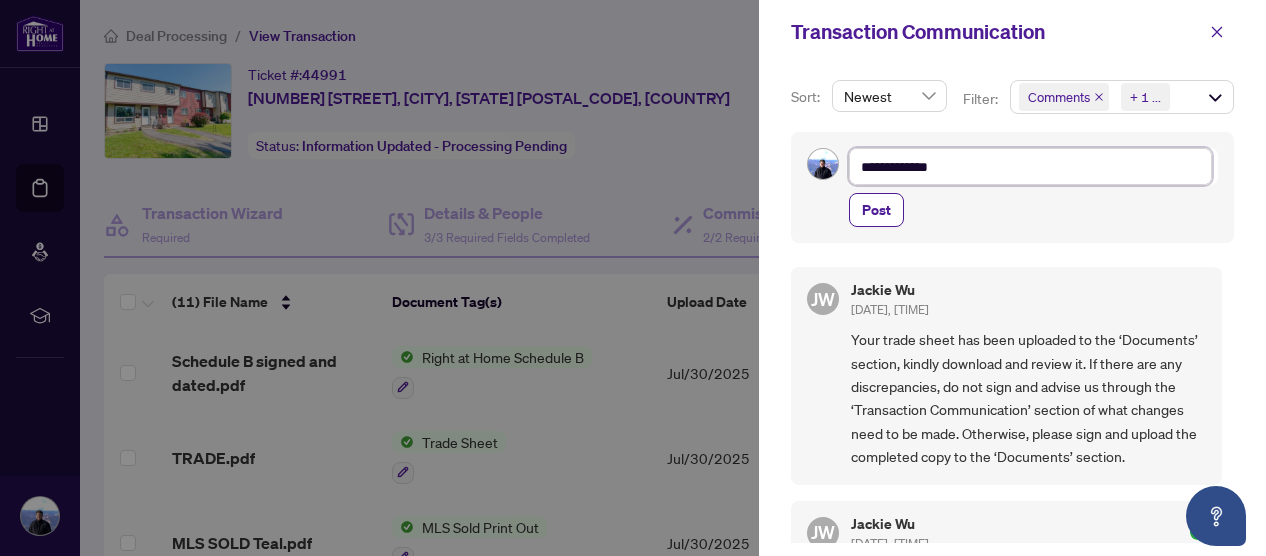 type on "**********" 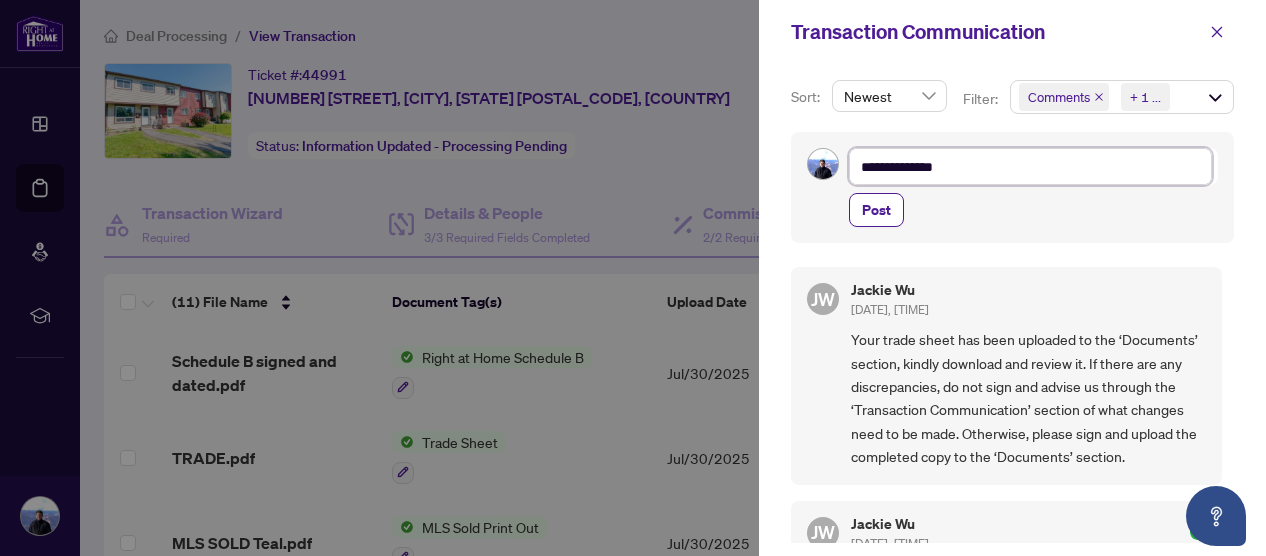 type on "**********" 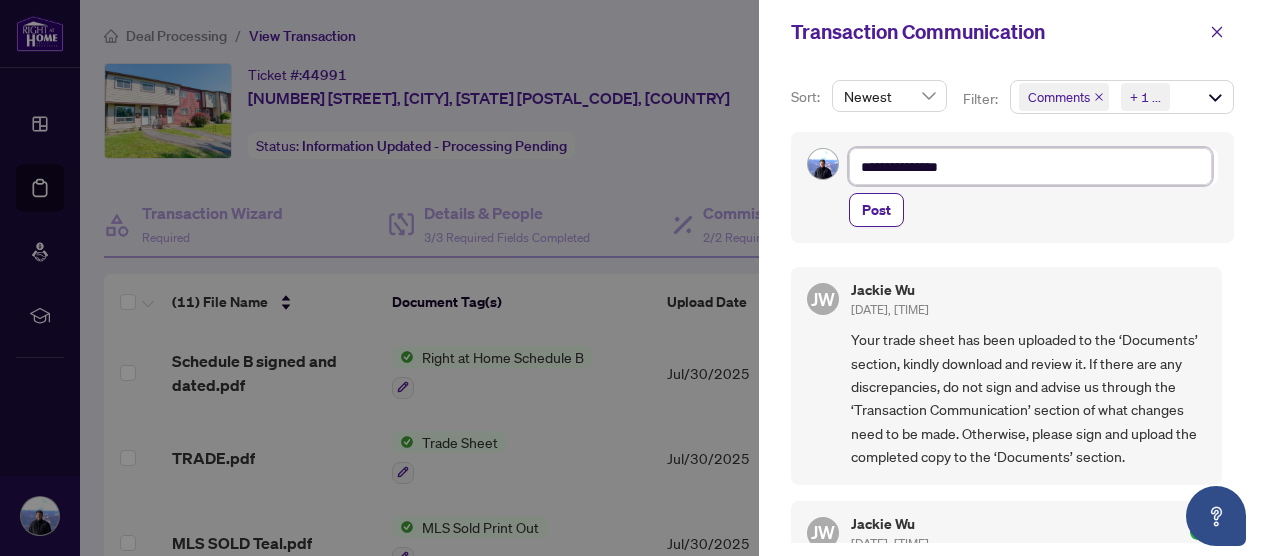 type on "**********" 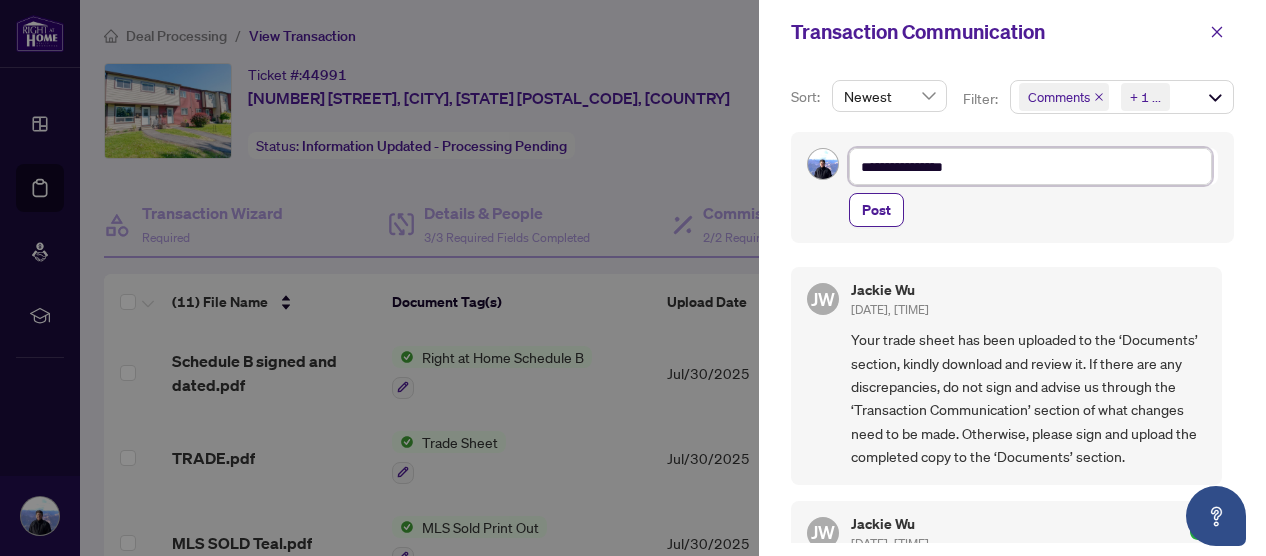 type on "**********" 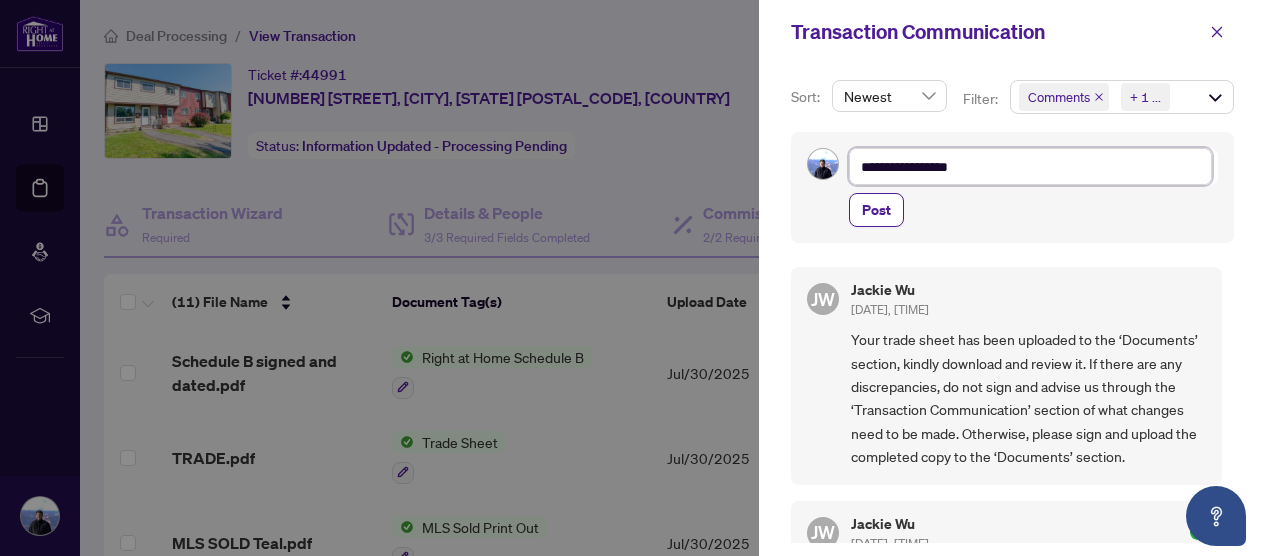 type on "**********" 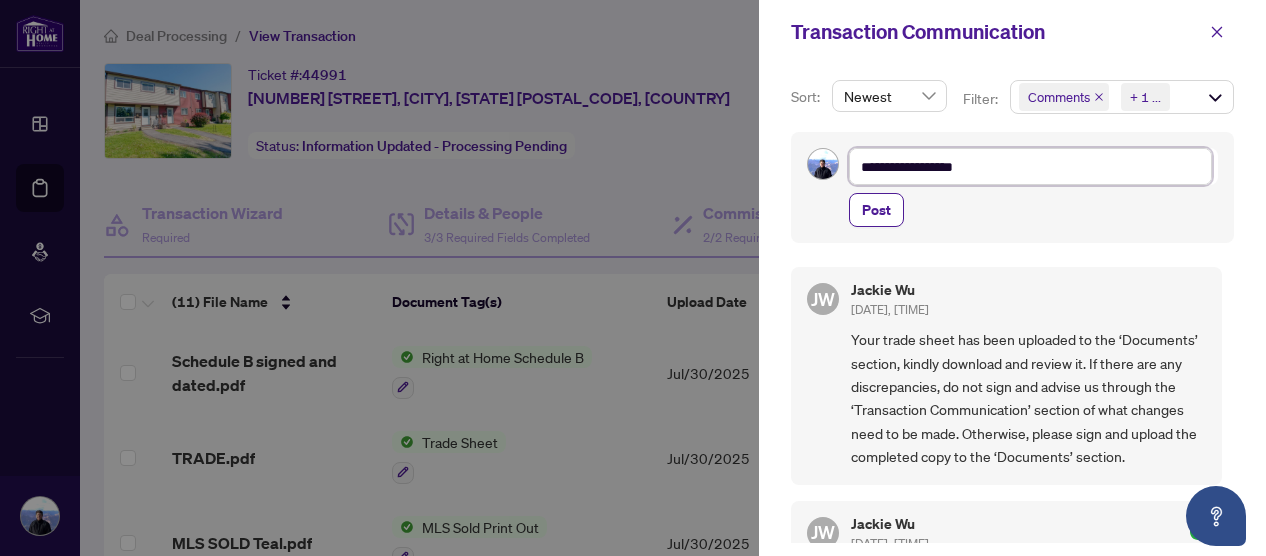 type on "**********" 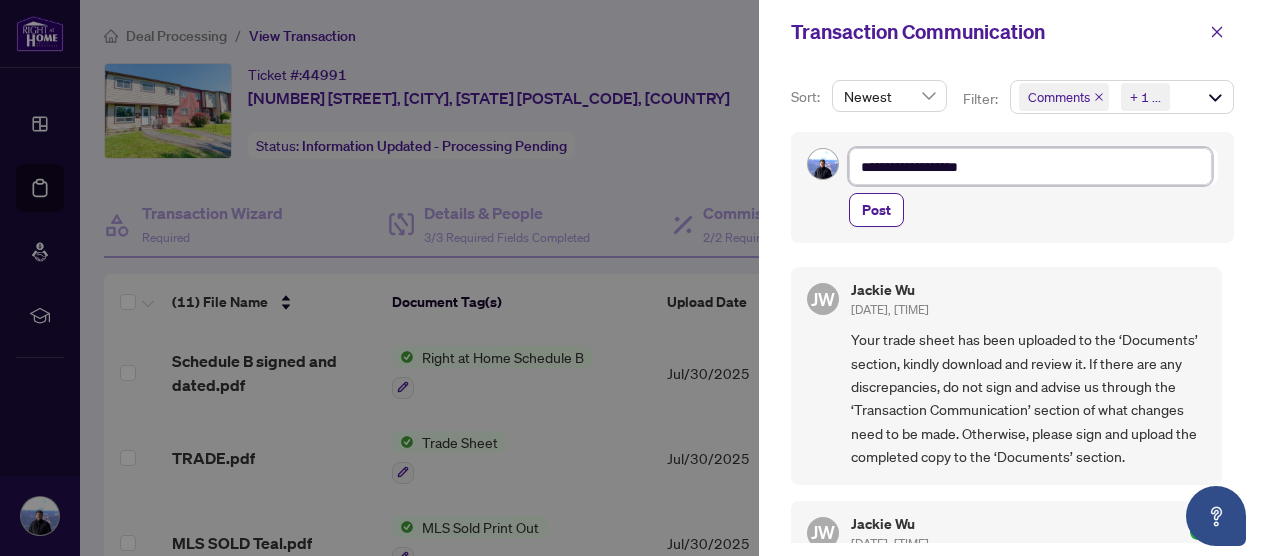 type on "**********" 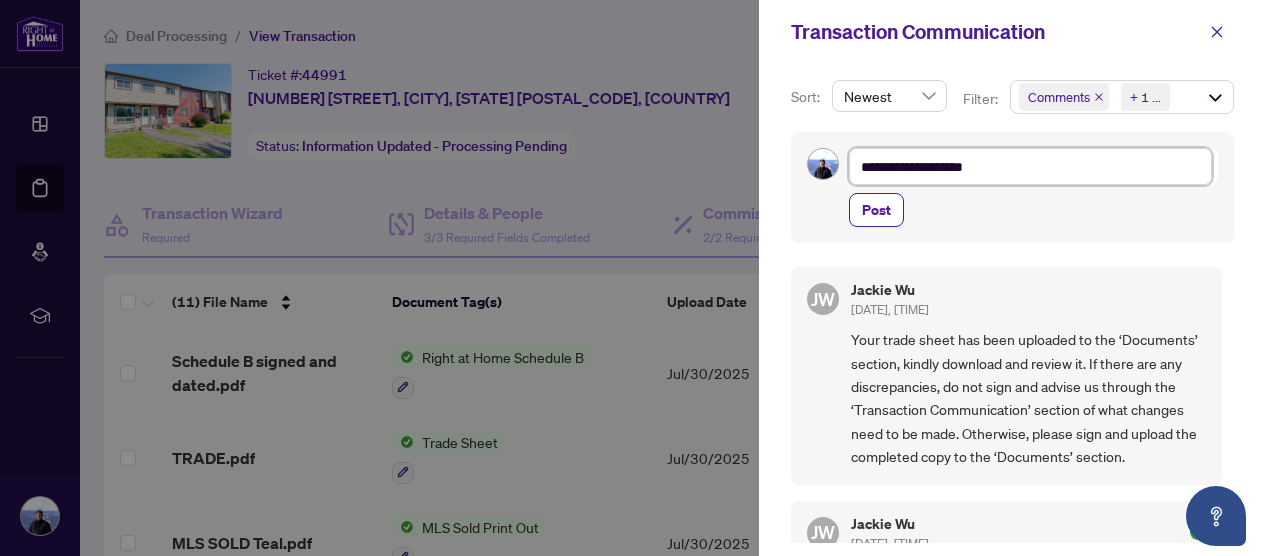 type on "**********" 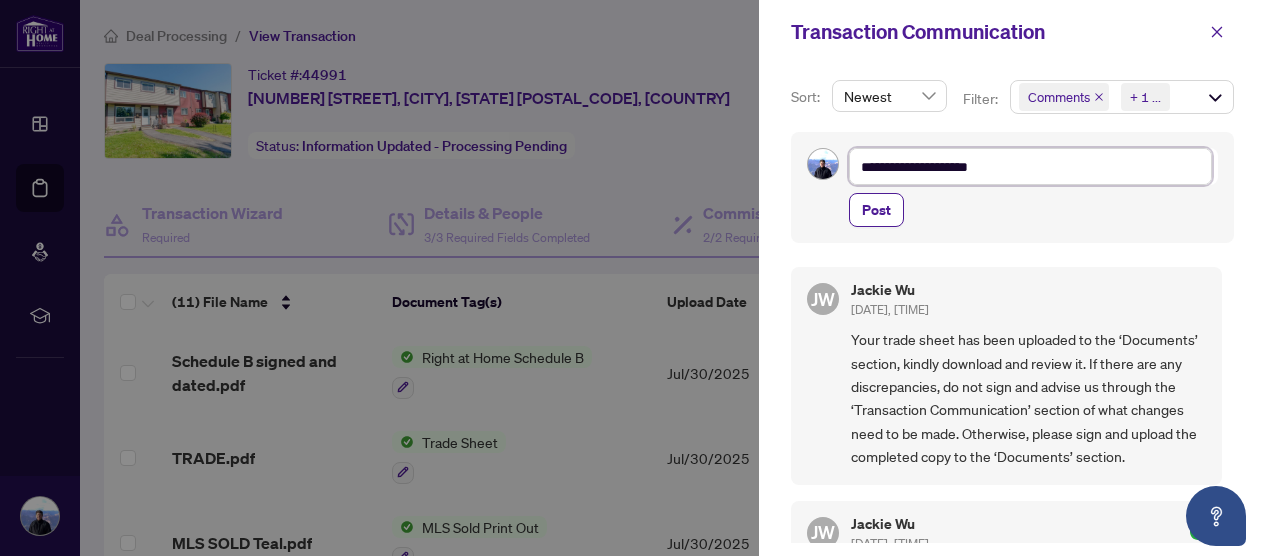 type on "**********" 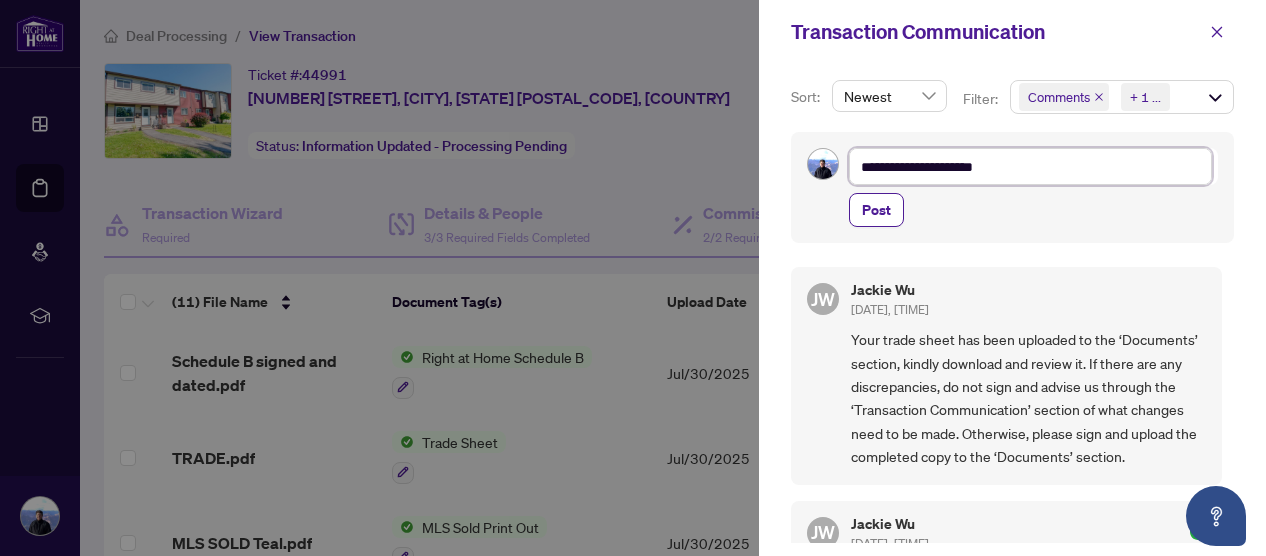 type on "**********" 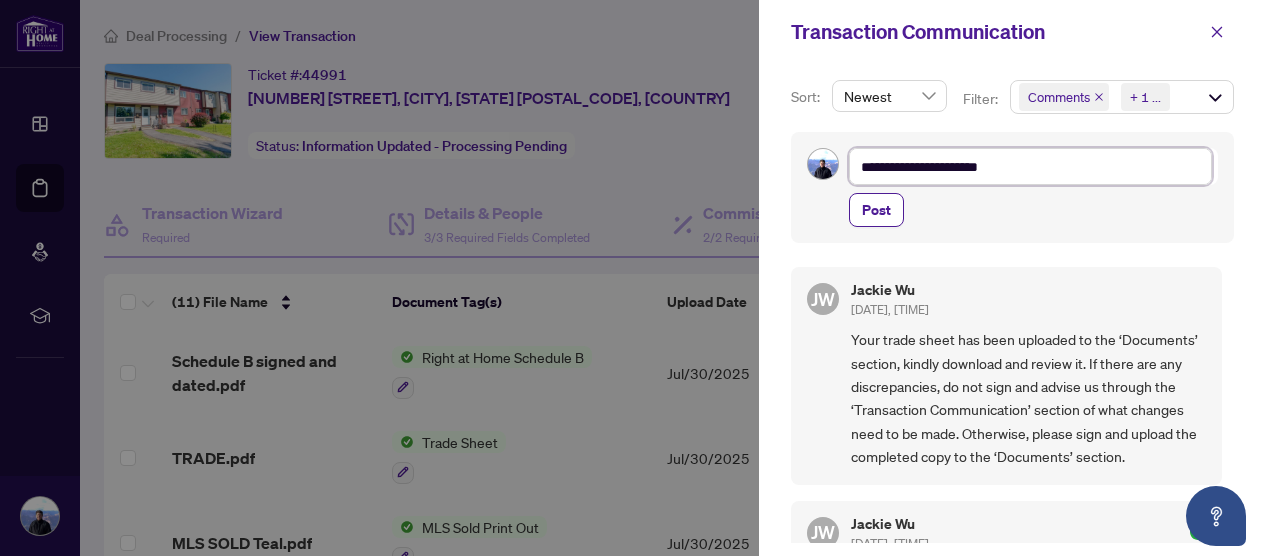 type on "**********" 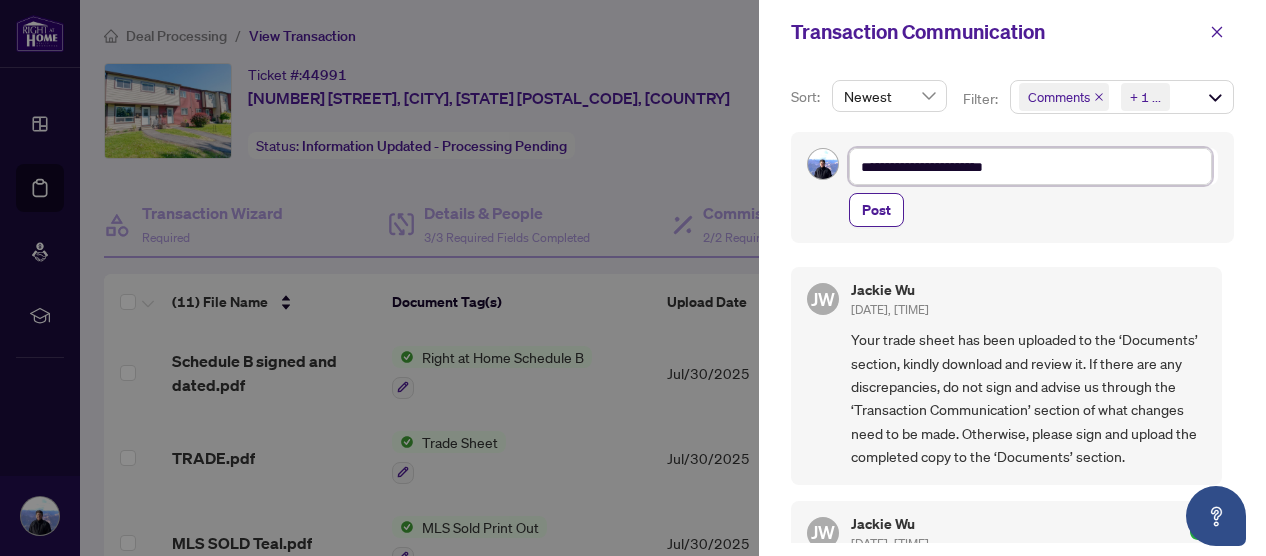type on "**********" 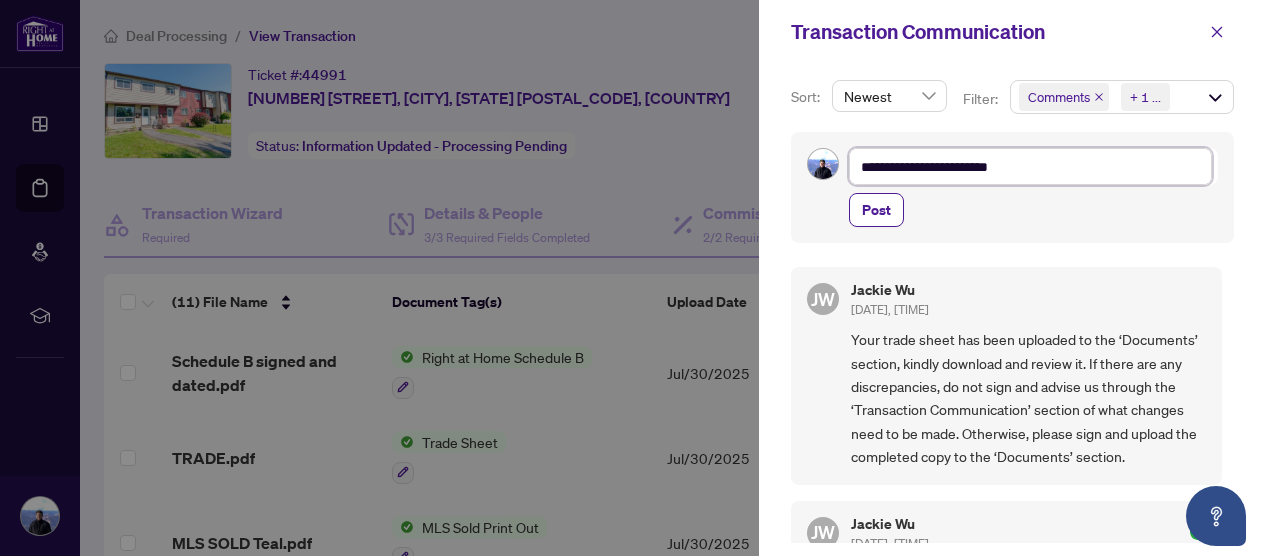 type on "**********" 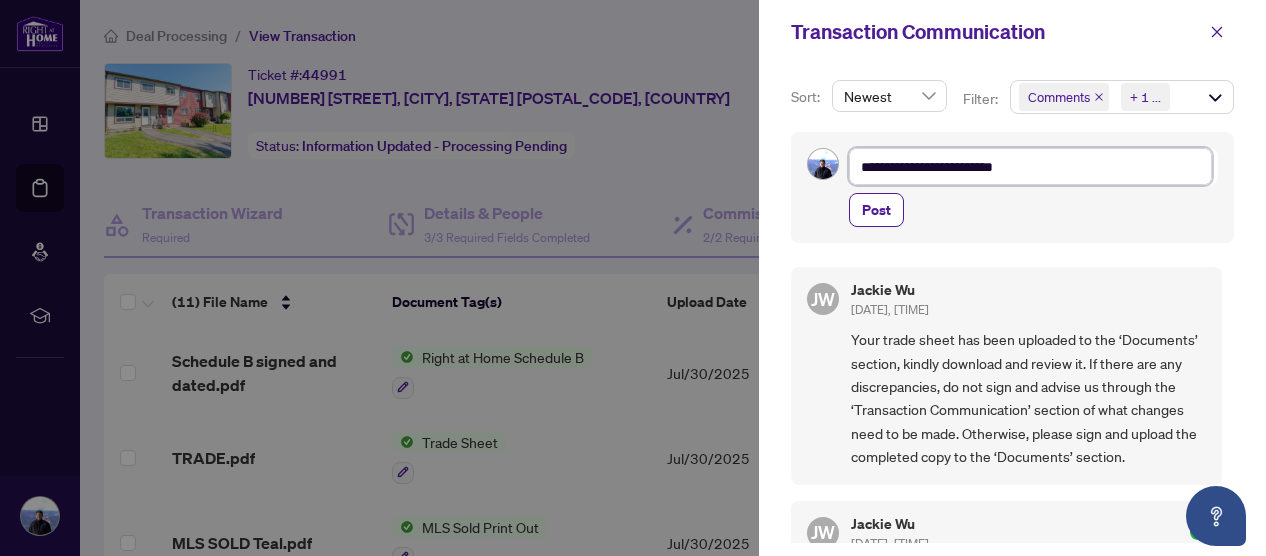 type on "**********" 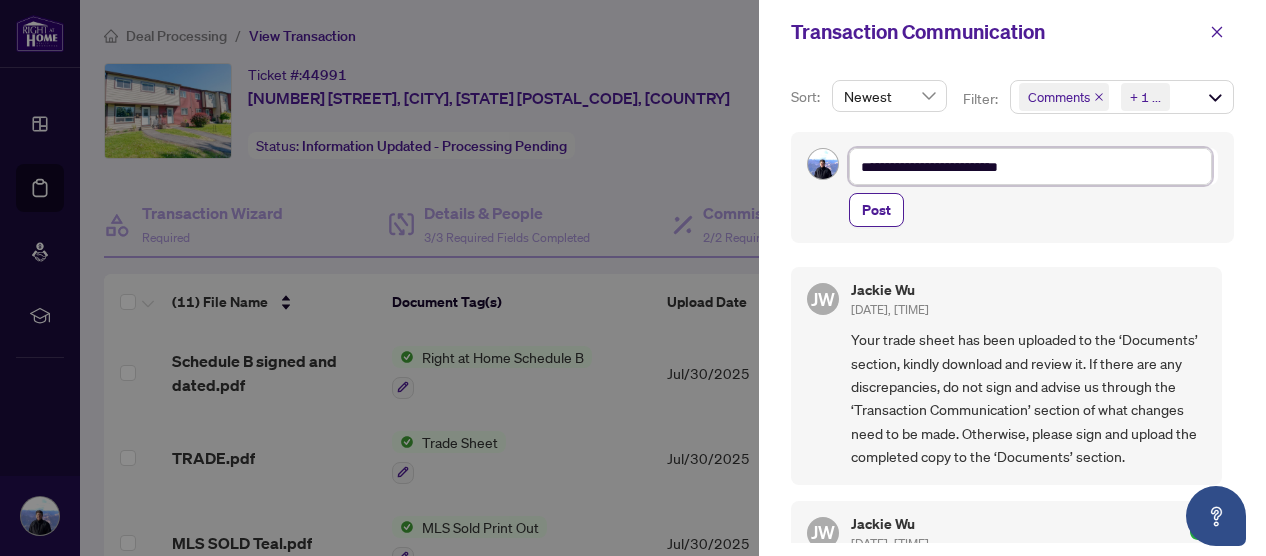 type on "**********" 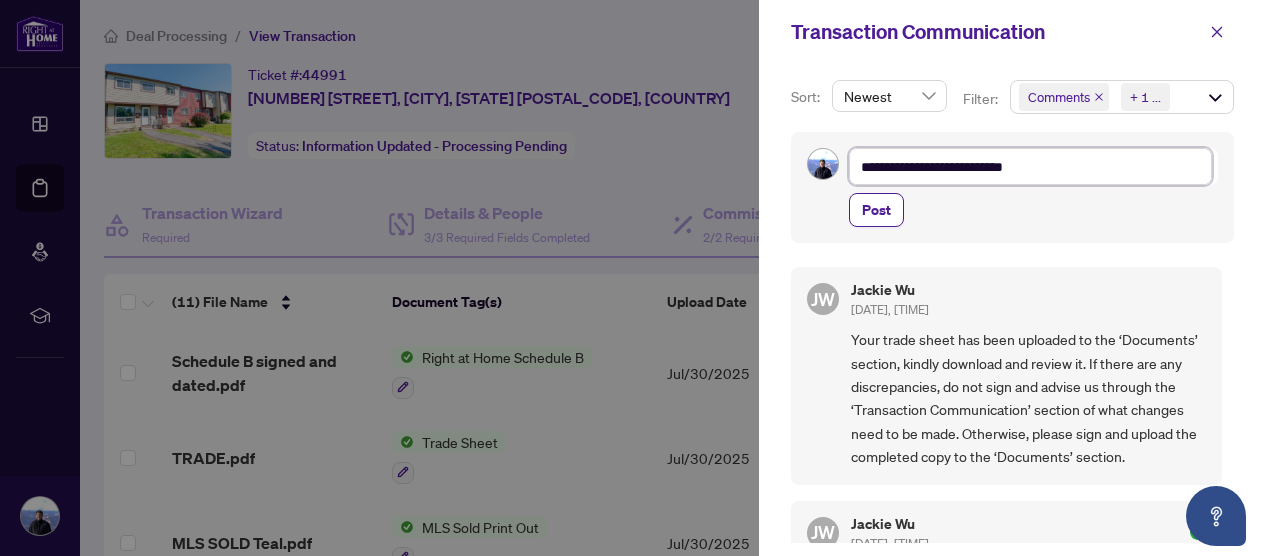 type on "**********" 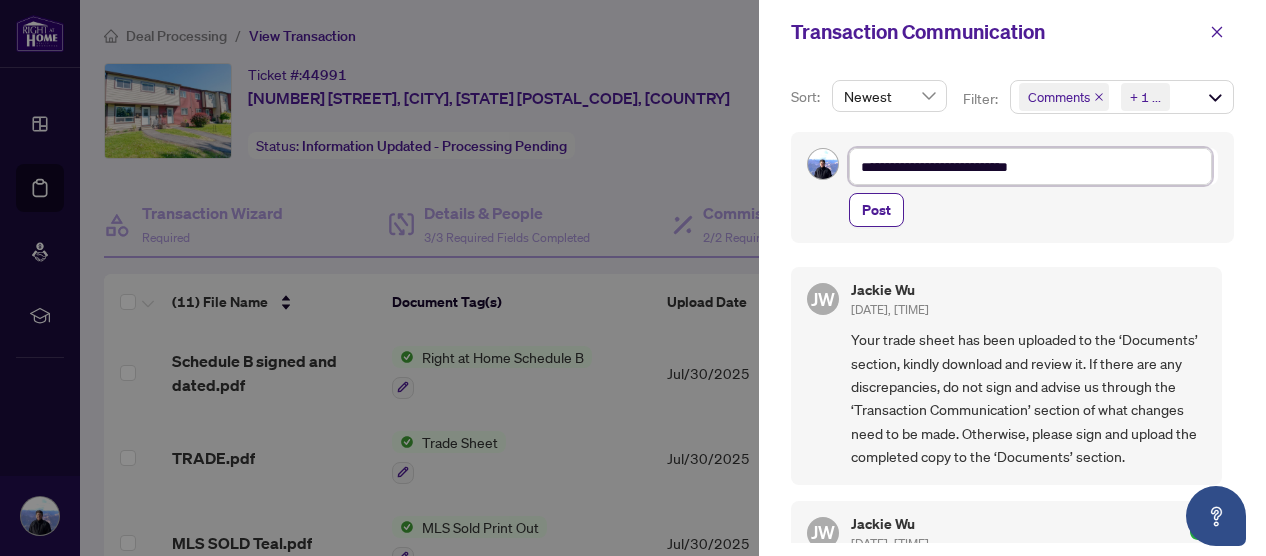 type on "**********" 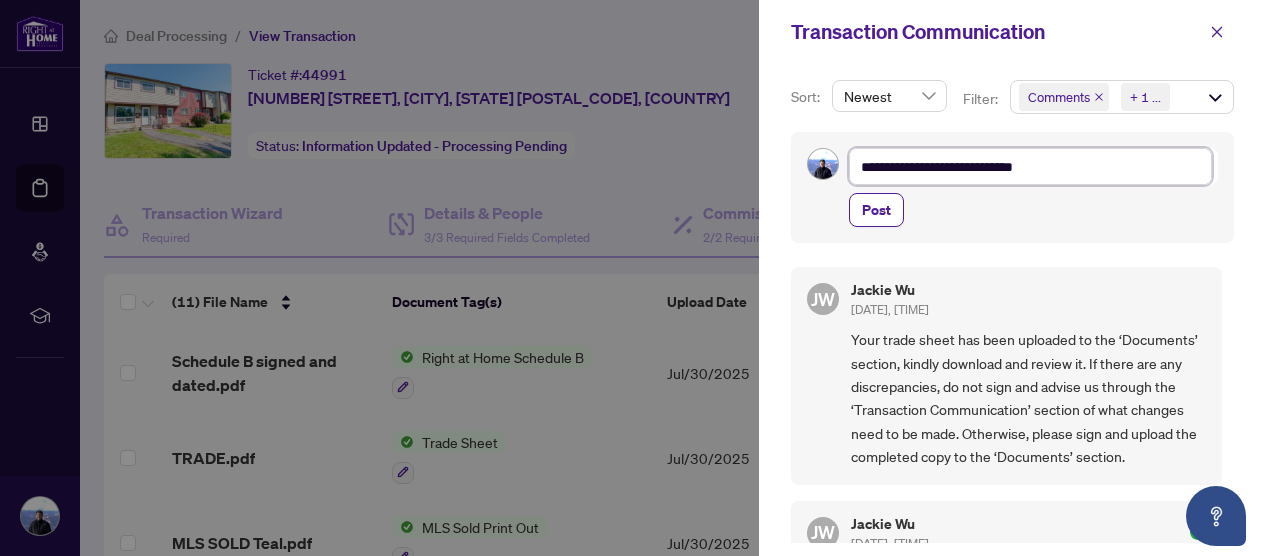 type on "**********" 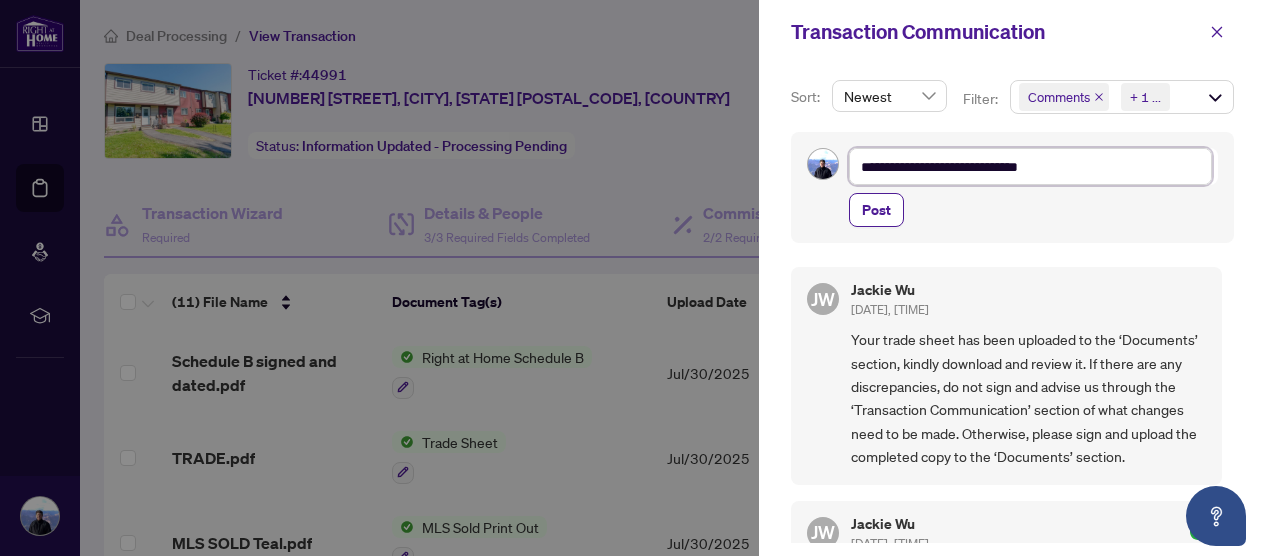 paste on "**********" 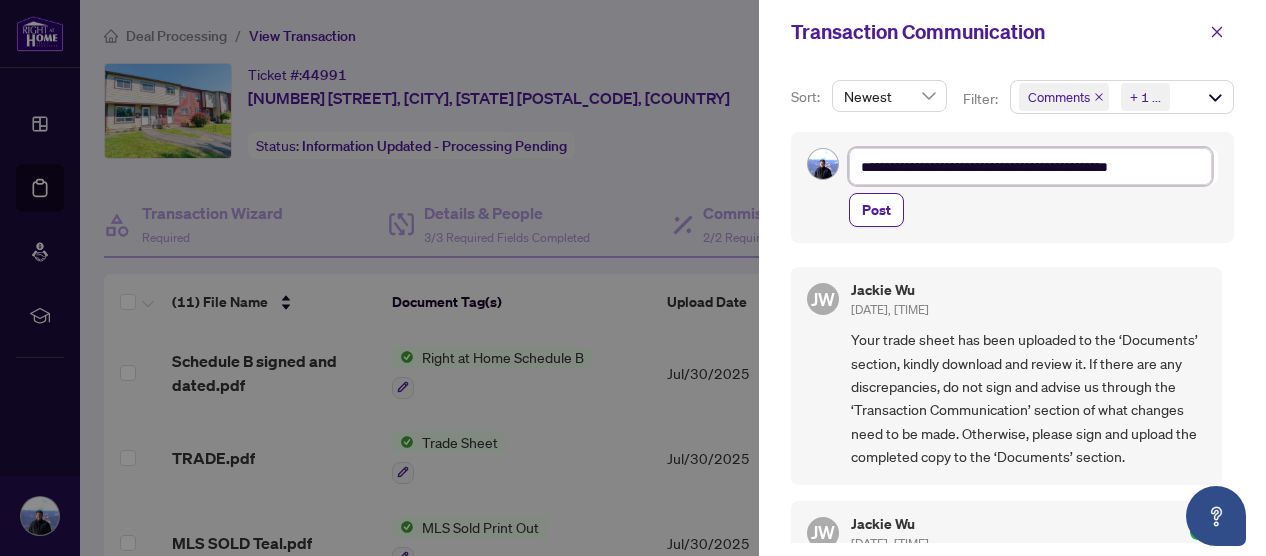 drag, startPoint x: 1063, startPoint y: 163, endPoint x: 1201, endPoint y: 163, distance: 138 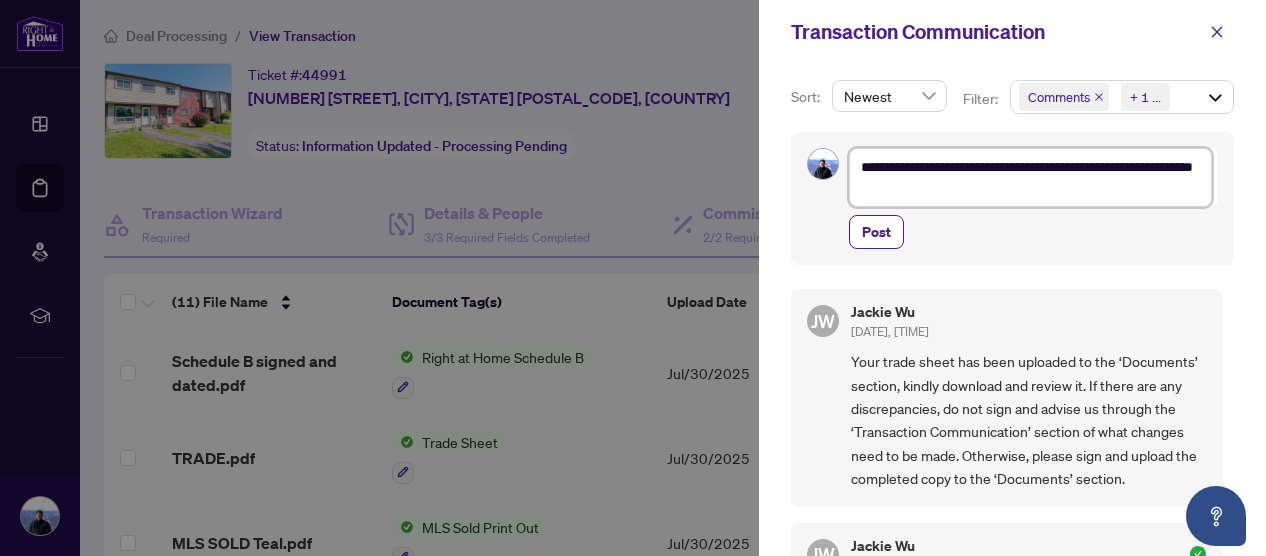 click on "**********" at bounding box center [1030, 177] 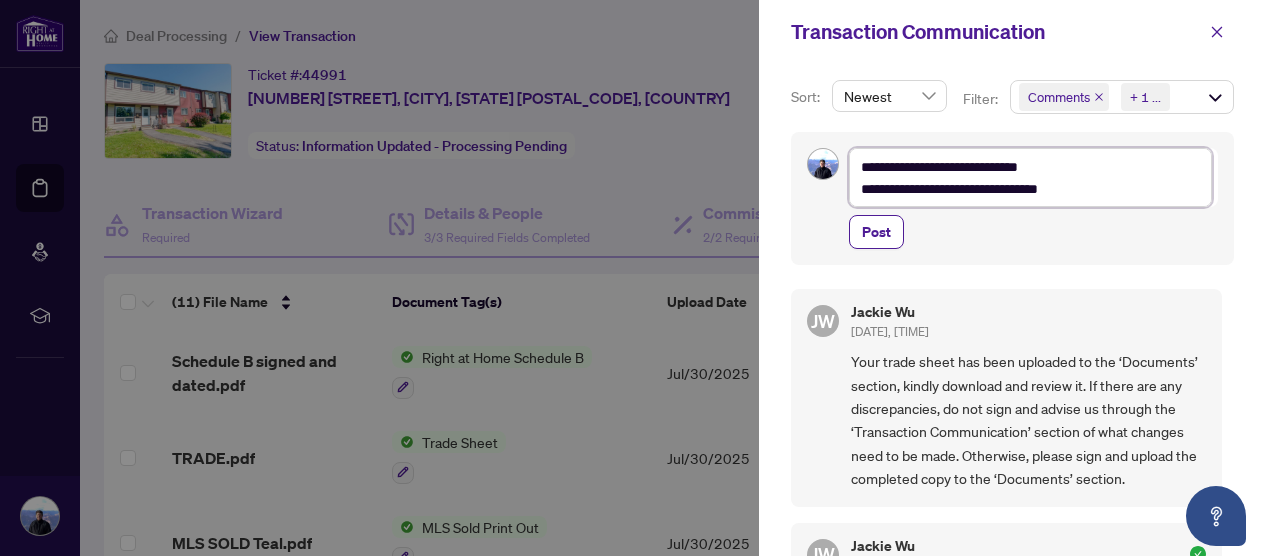 click on "**********" at bounding box center (1030, 177) 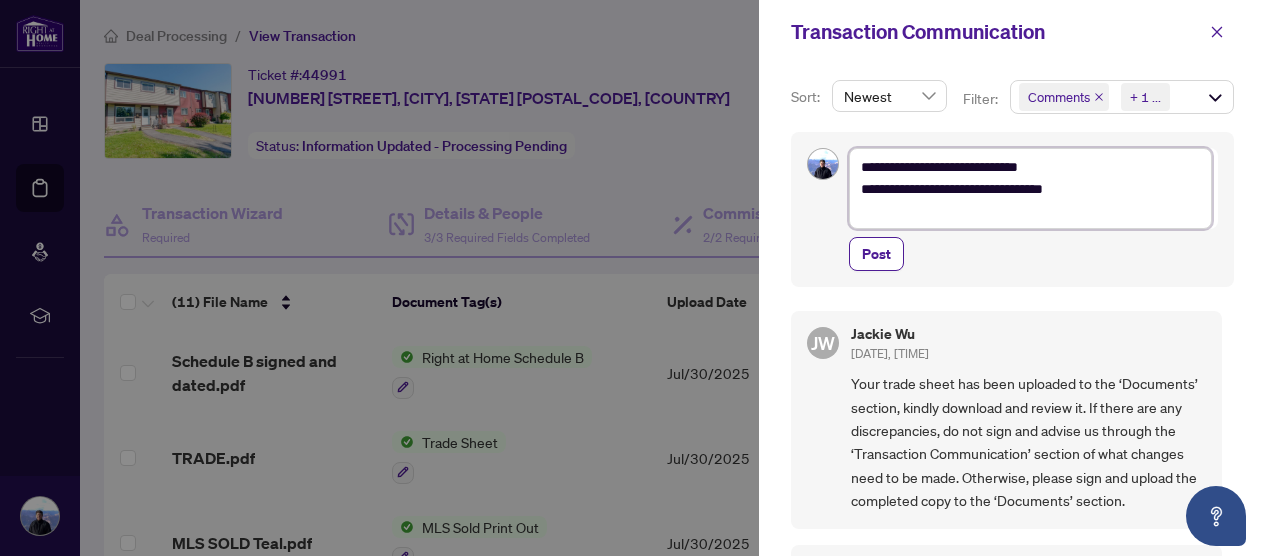 paste on "**********" 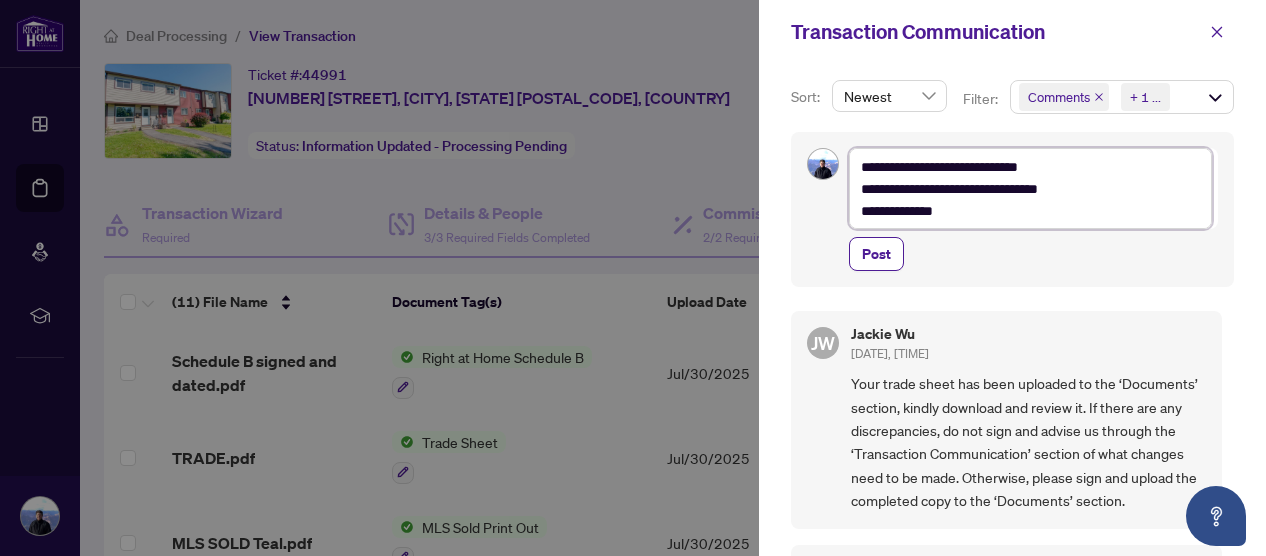 type on "**********" 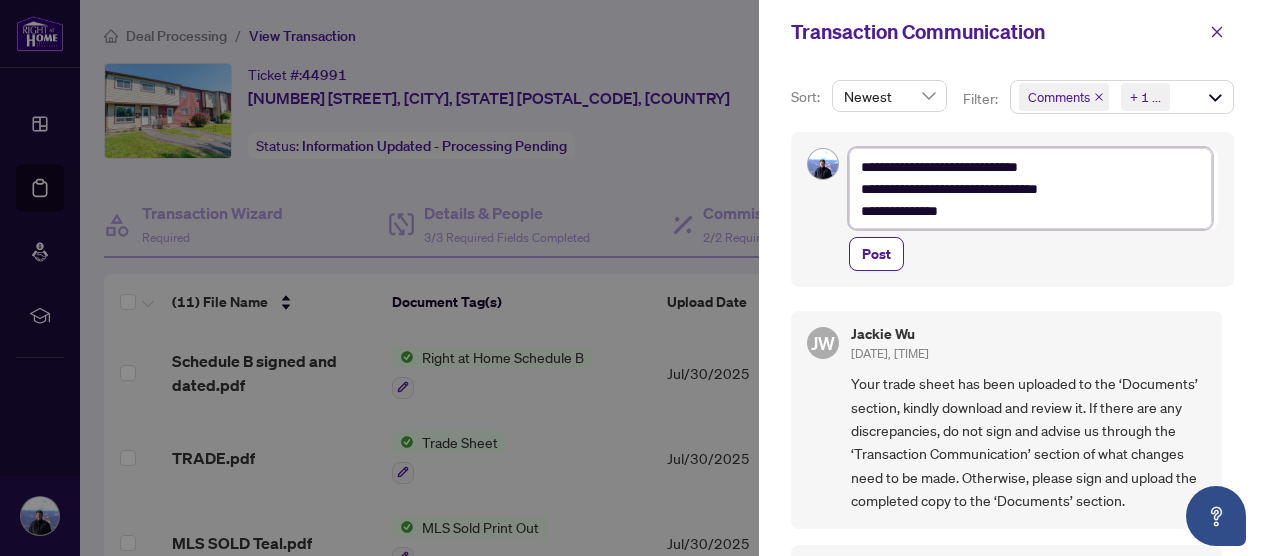 type on "**********" 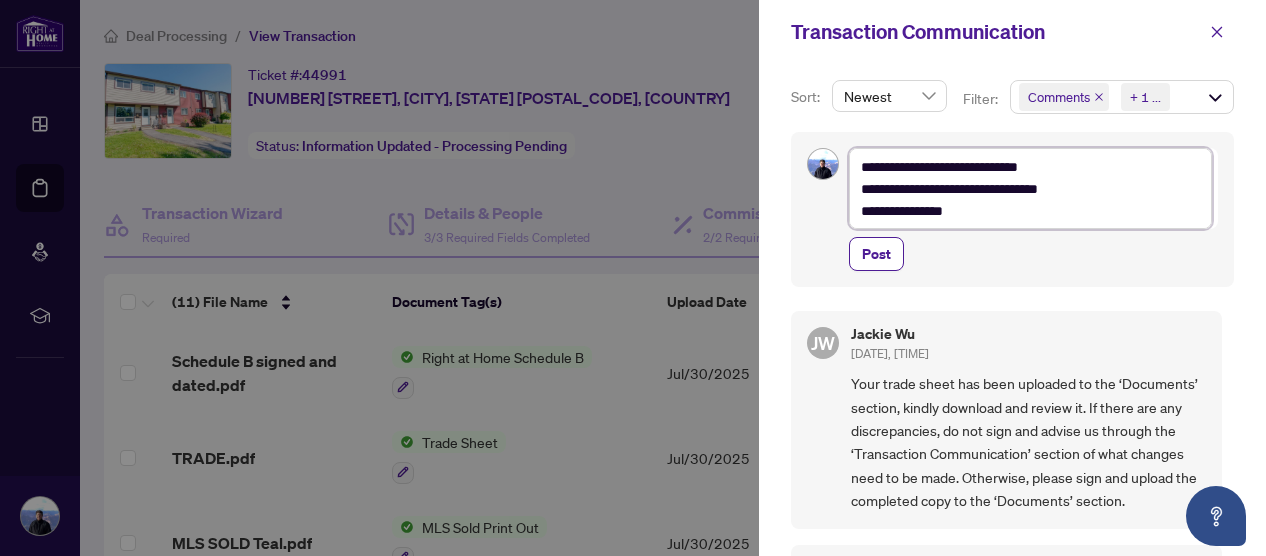paste on "**********" 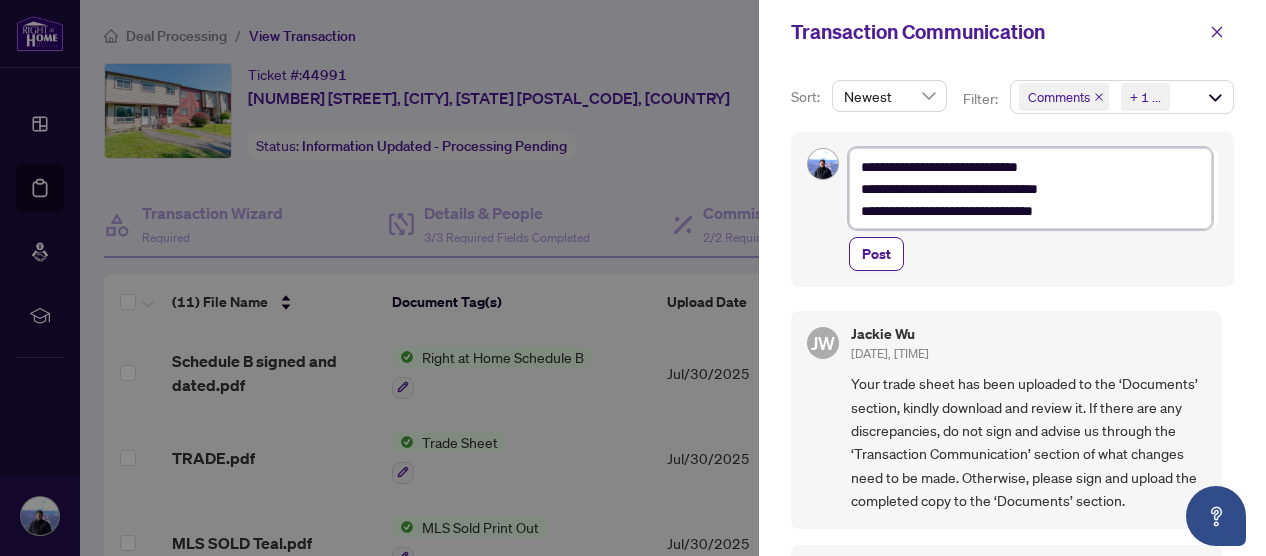 drag, startPoint x: 964, startPoint y: 209, endPoint x: 1094, endPoint y: 209, distance: 130 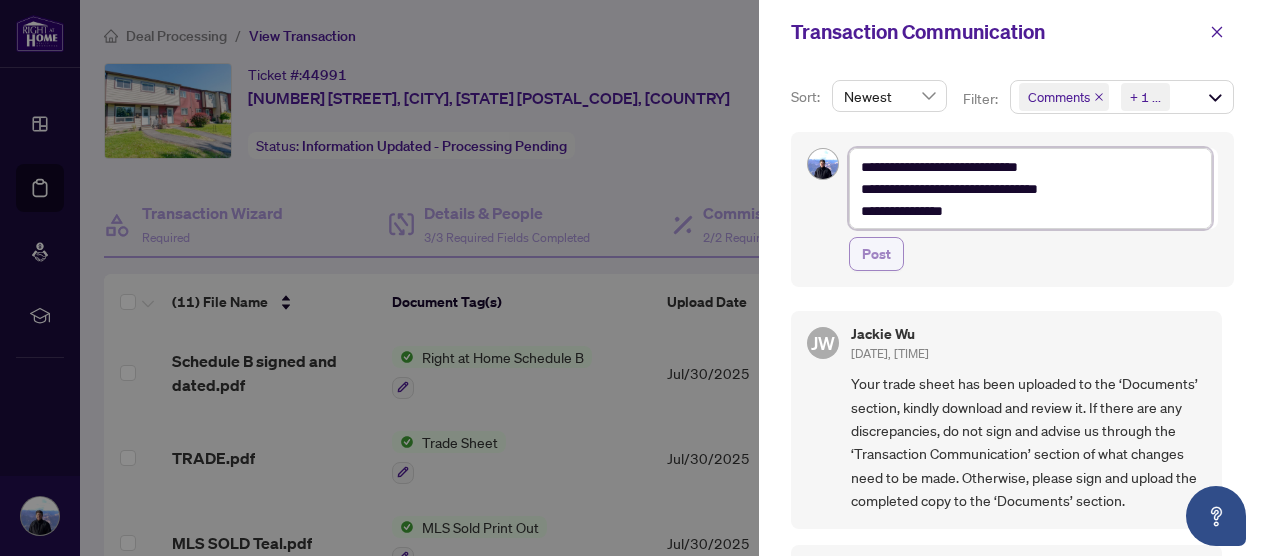 type on "**********" 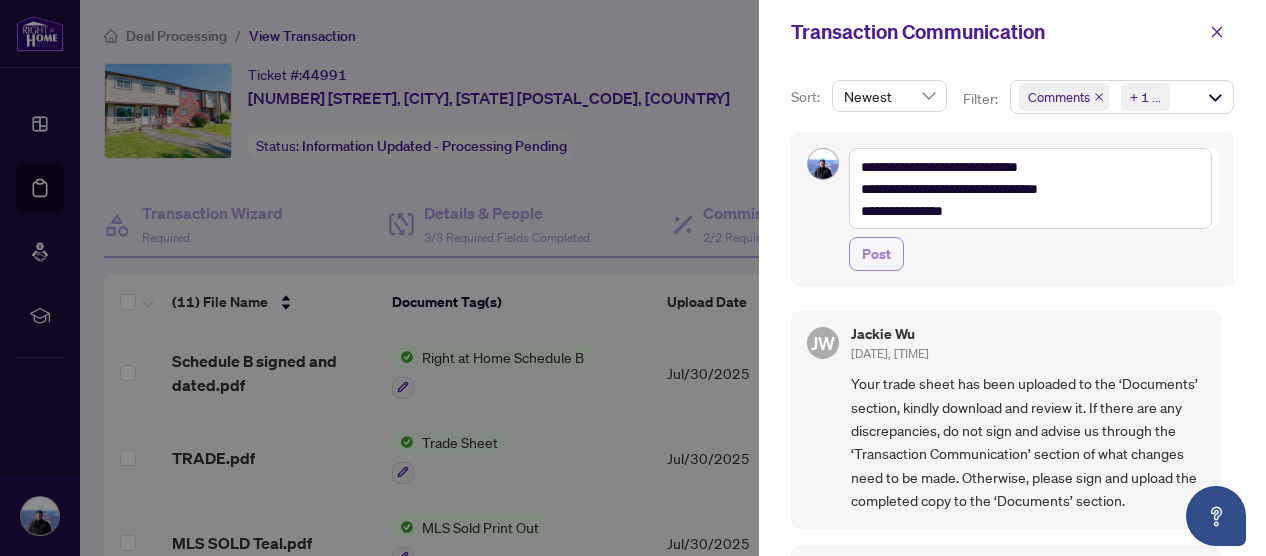 click on "Post" at bounding box center [876, 254] 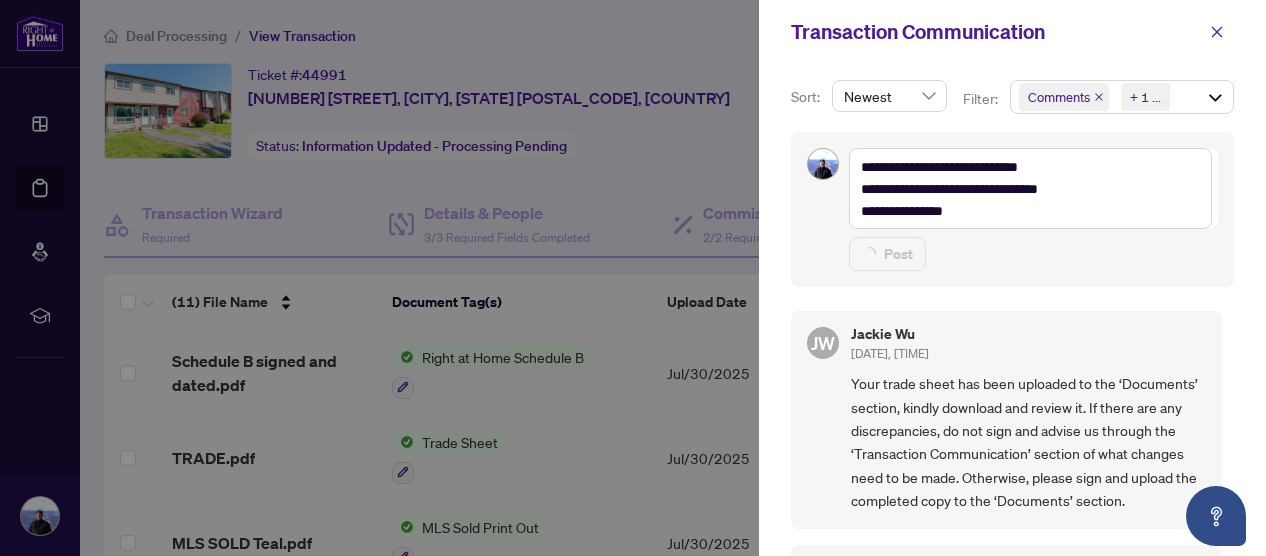 type 